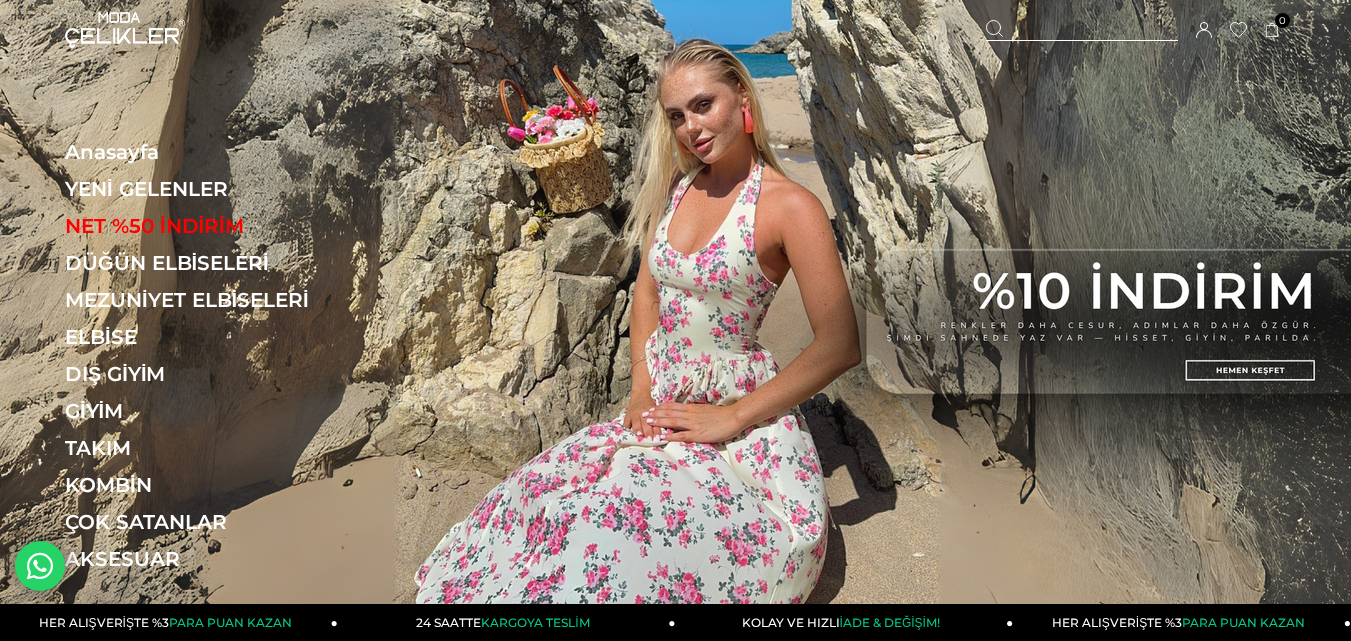 scroll, scrollTop: 0, scrollLeft: 0, axis: both 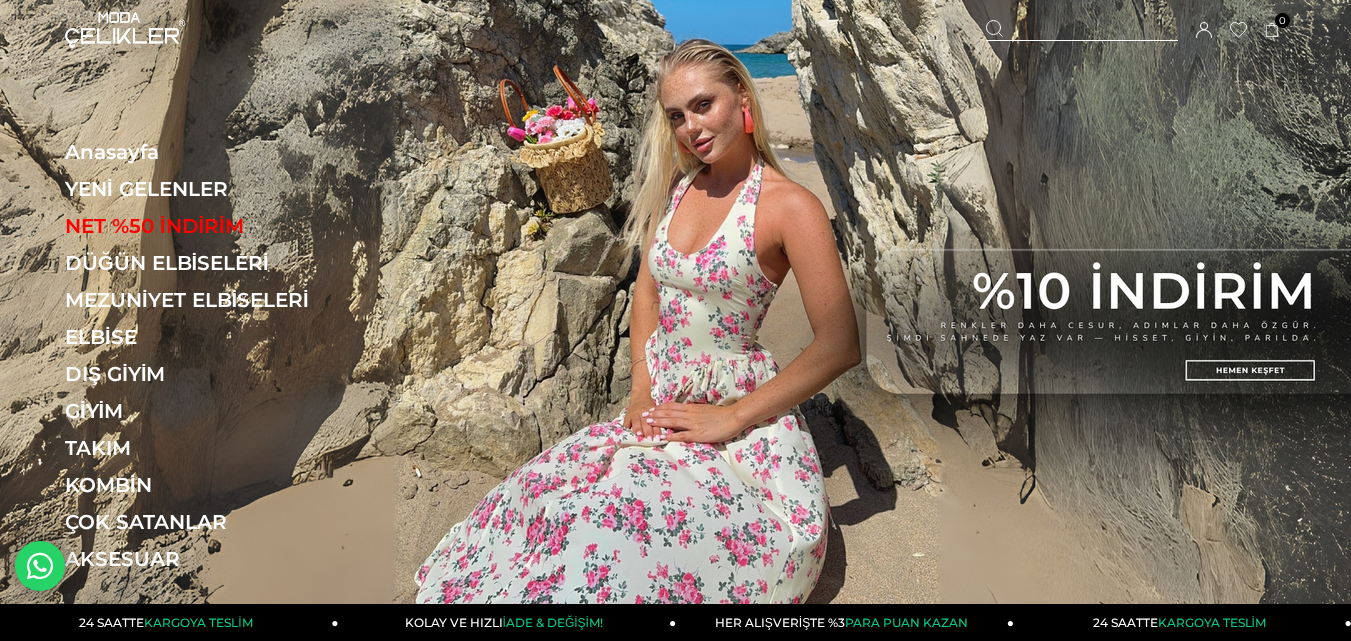 click on "Sepetim
0
Ürün
Sepetinizde ürün bulunmamaktadır.
Genel Toplam :
Sepetim
SİPARİŞİ TAMAMLA
Üye Girişi
Üye Ol
Google İle Bağlan" at bounding box center (1136, 30) 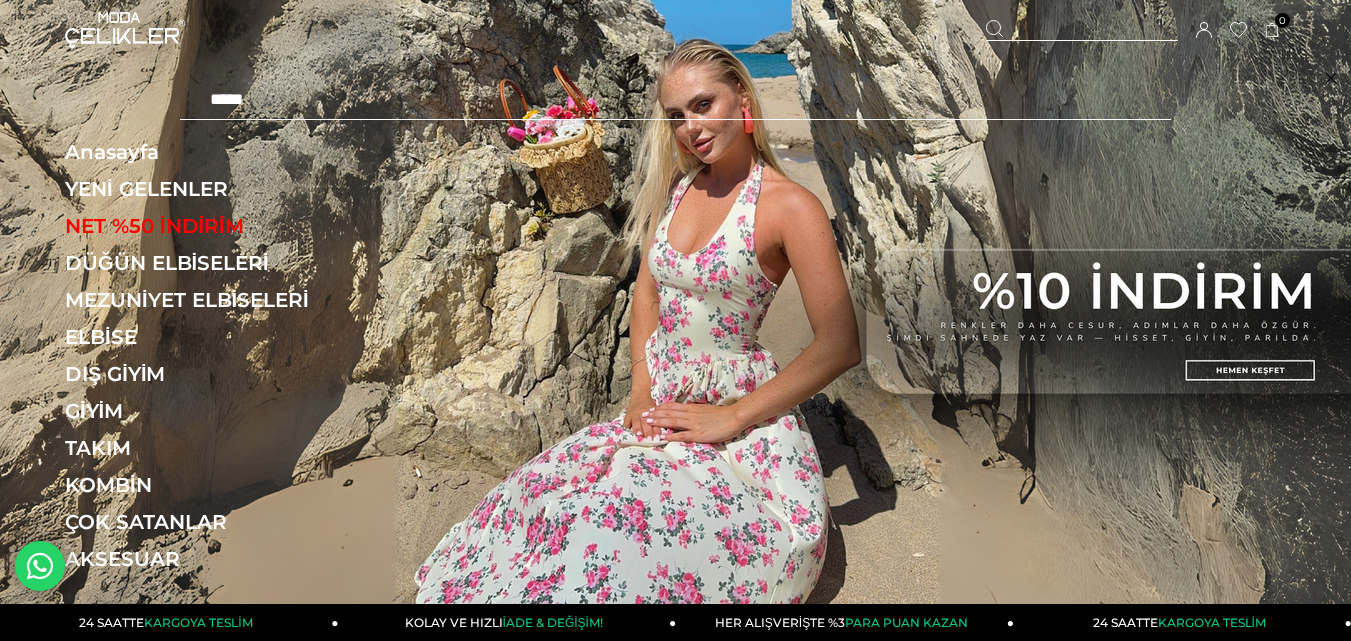 click at bounding box center [675, 100] 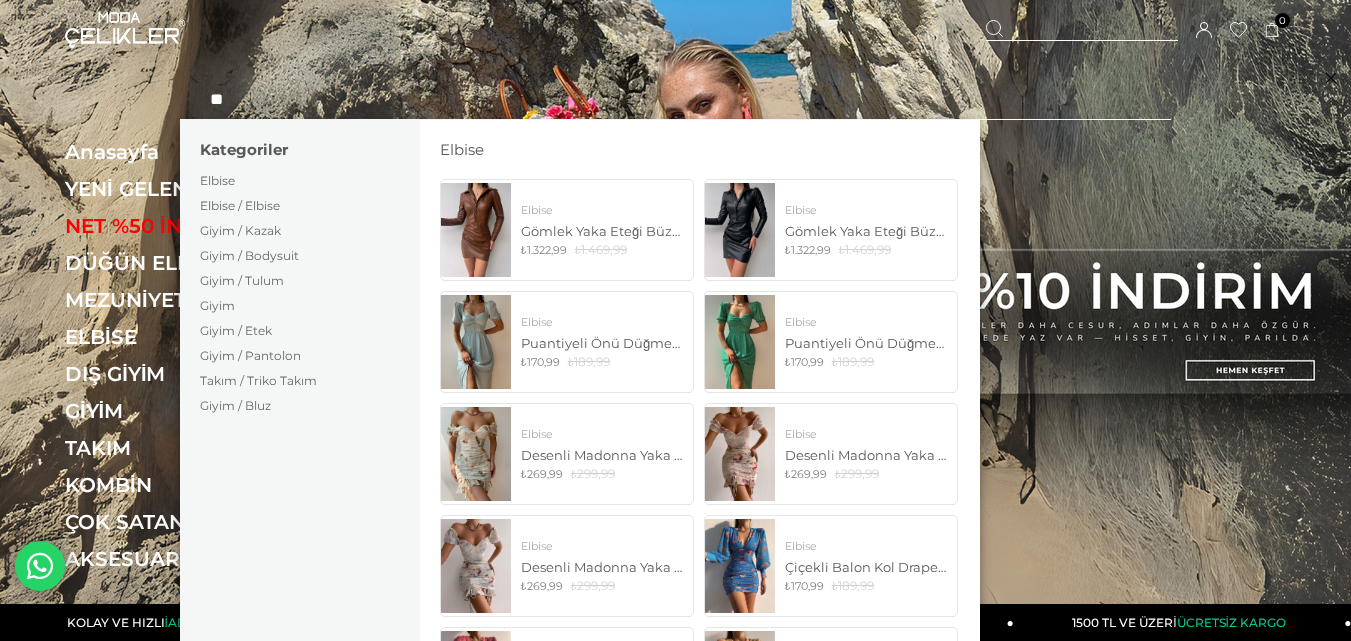 type on "**" 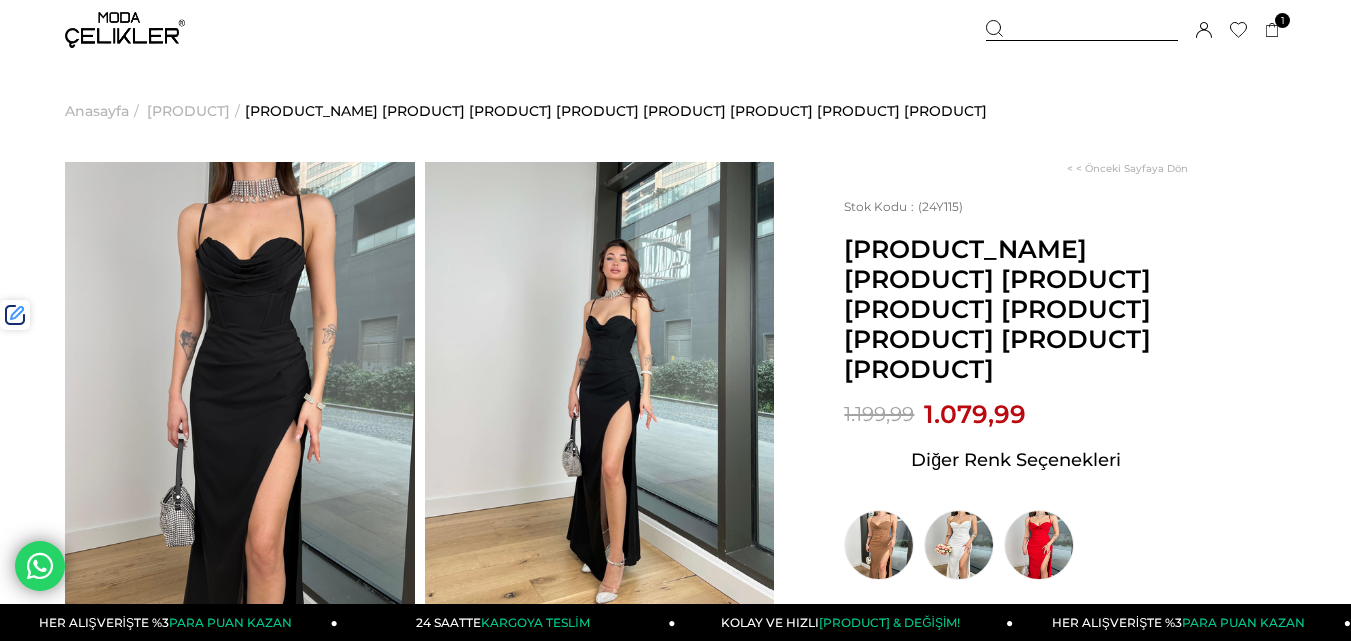 scroll, scrollTop: 0, scrollLeft: 0, axis: both 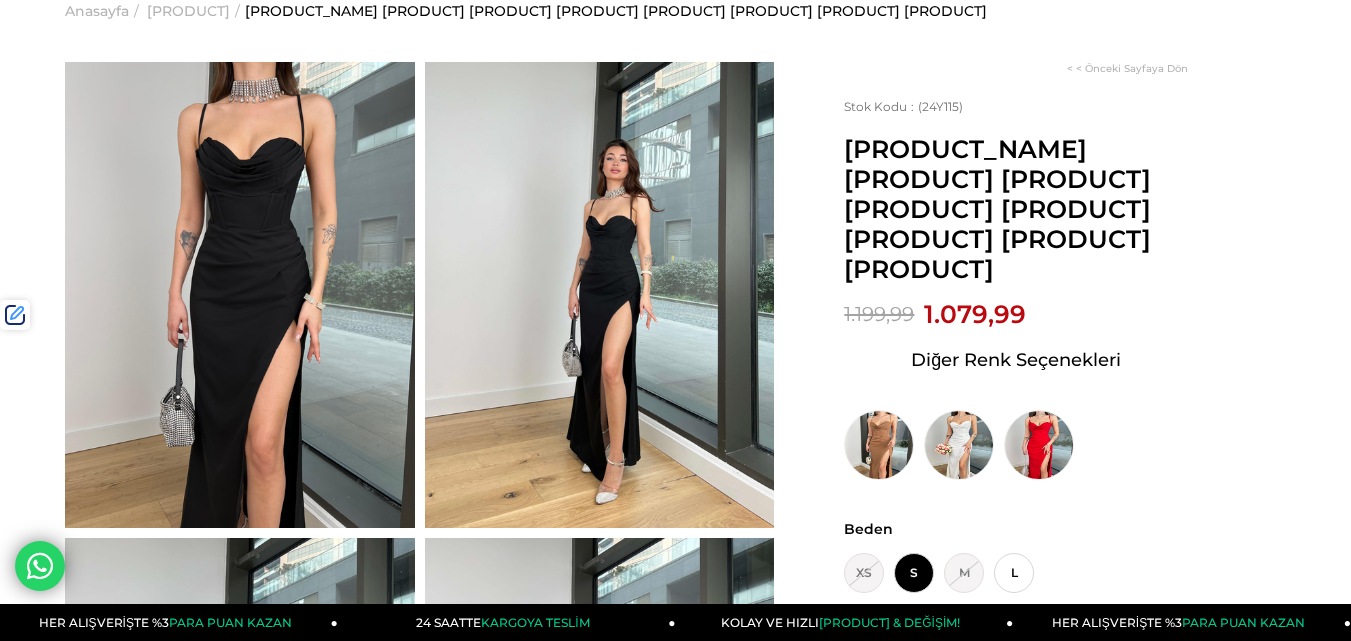 click on "₺1.079,99" at bounding box center (975, 314) 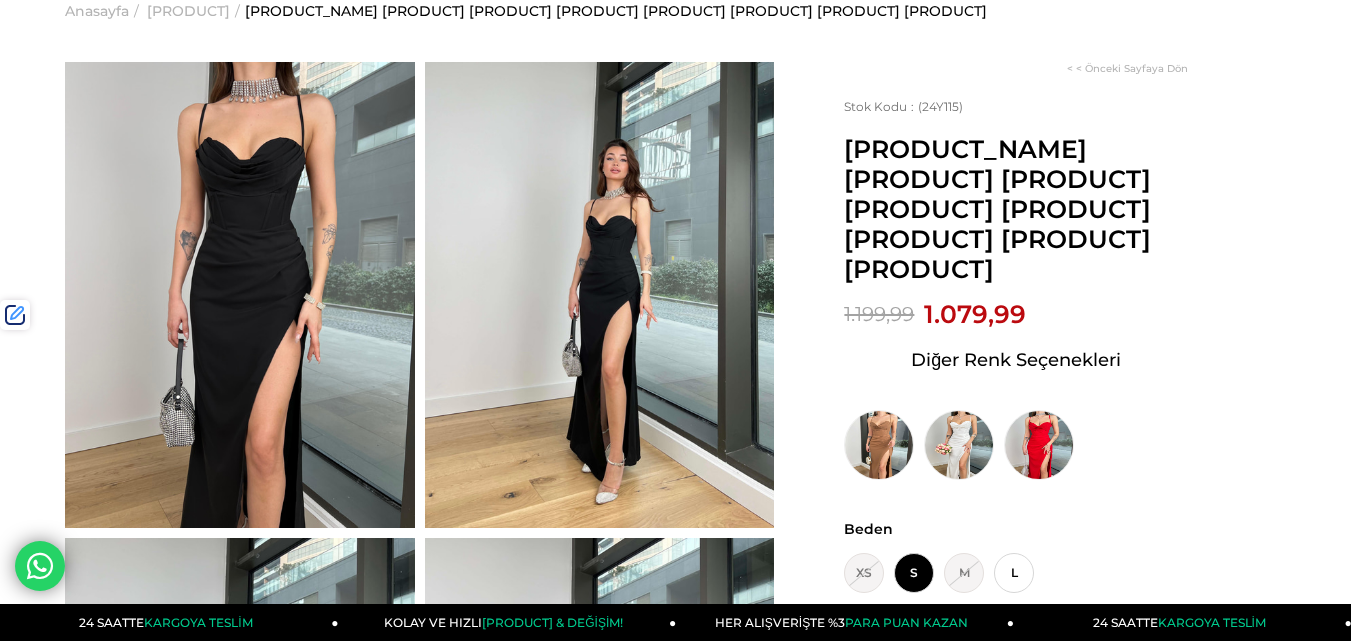 copy on "1.079,99" 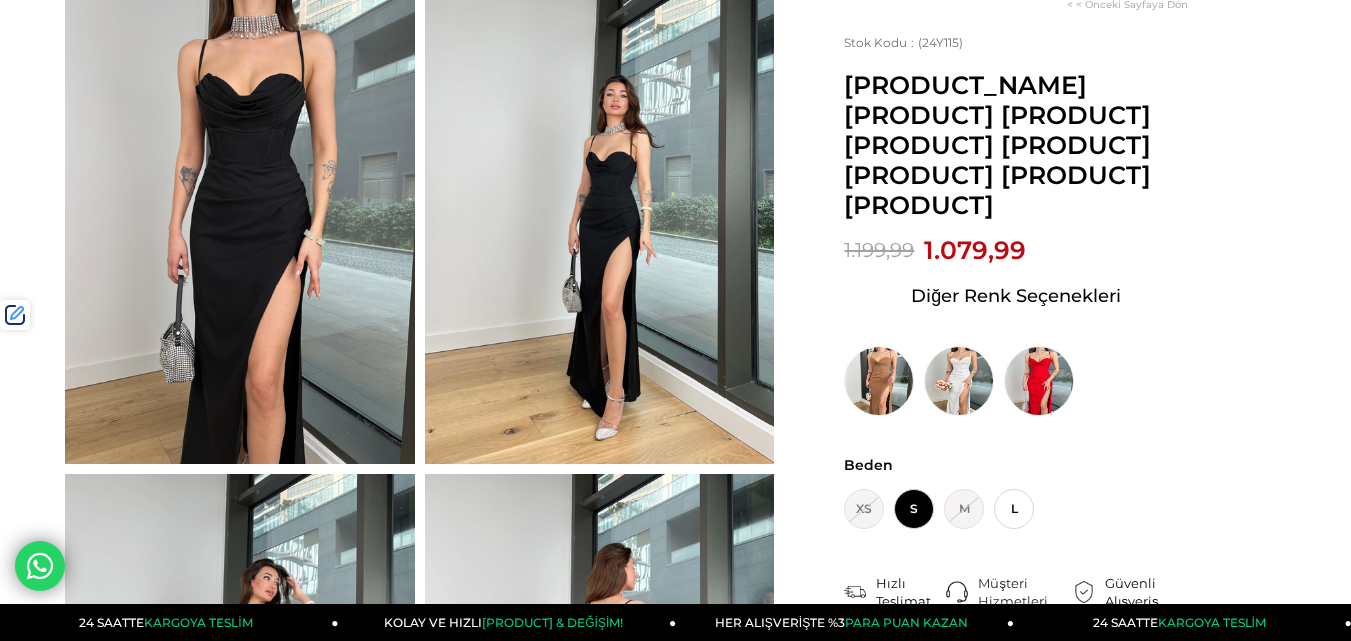 scroll, scrollTop: 200, scrollLeft: 0, axis: vertical 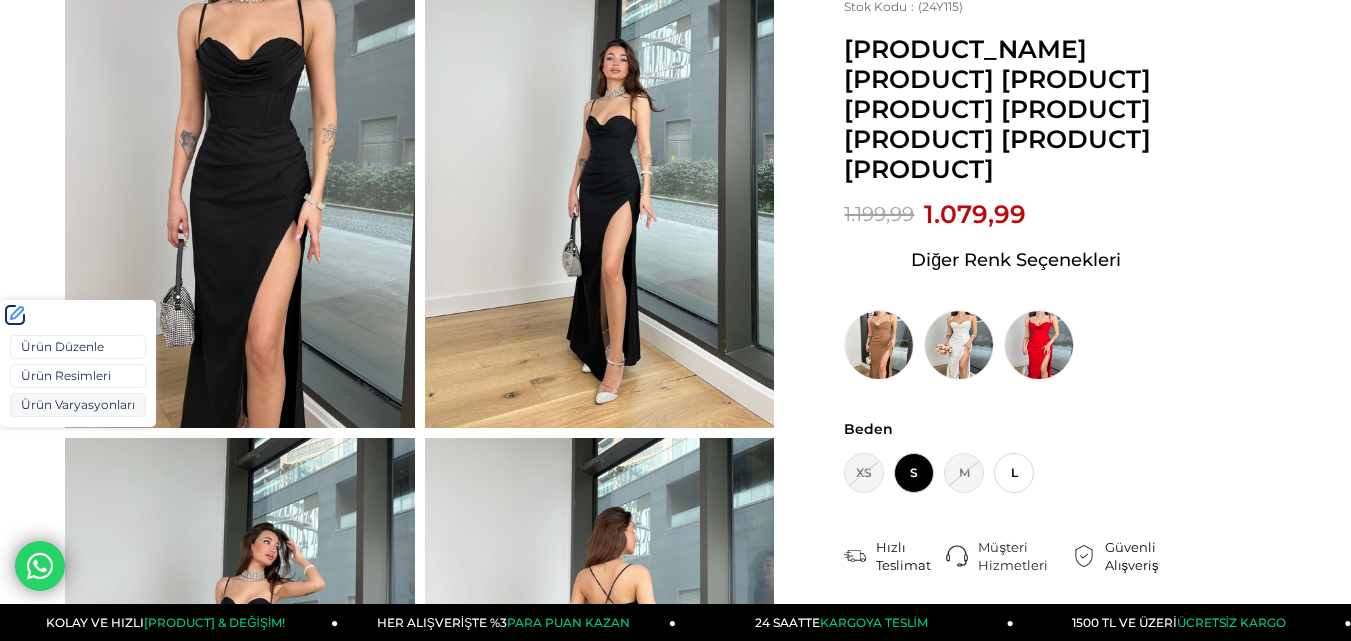 click on "Ürün Varyasyonları" at bounding box center [78, 405] 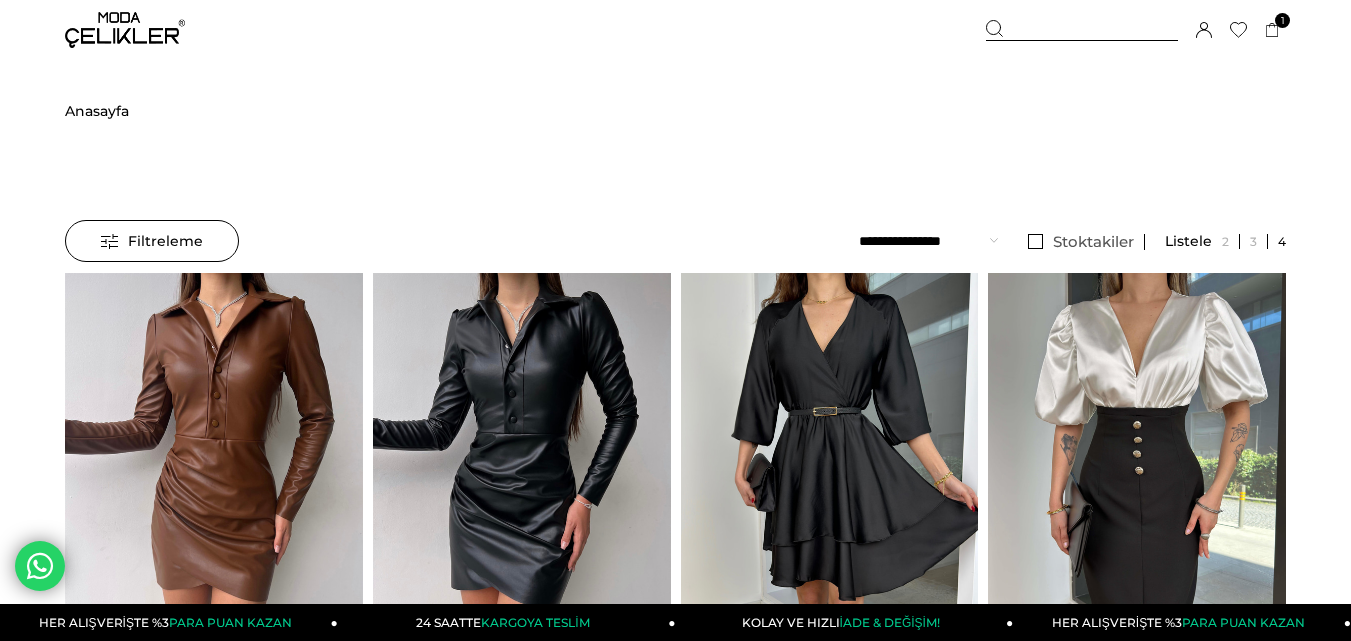 scroll, scrollTop: 0, scrollLeft: 0, axis: both 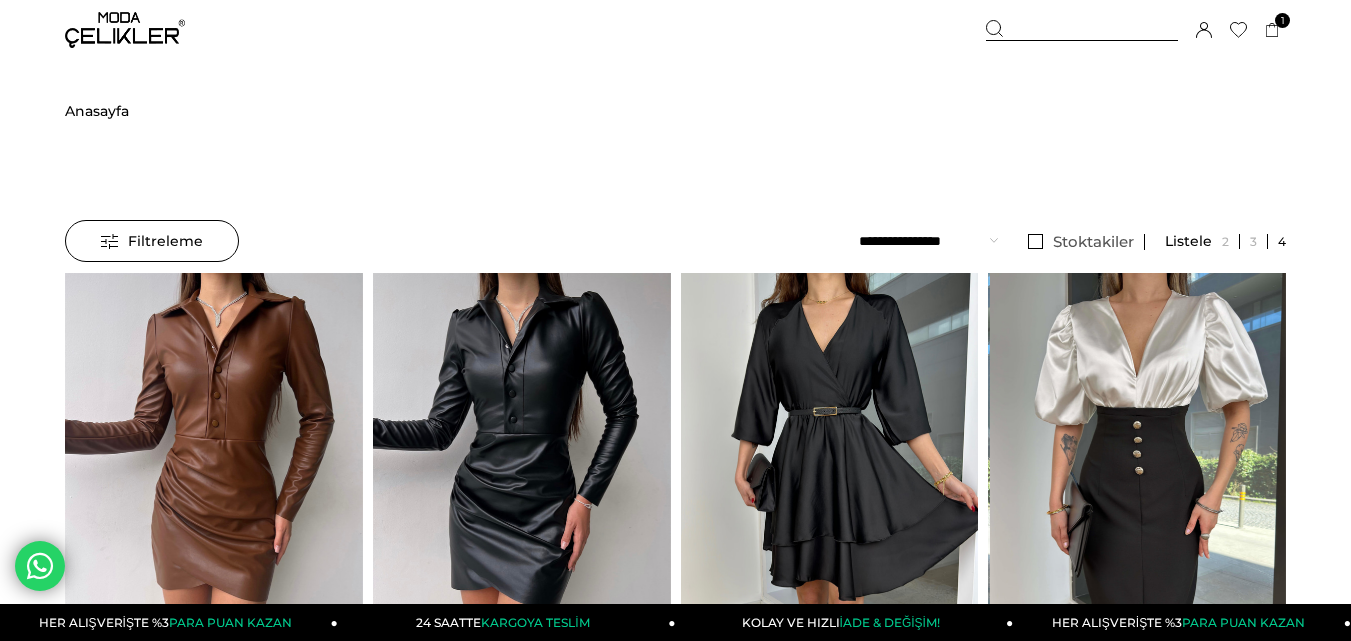 click at bounding box center [809, 471] 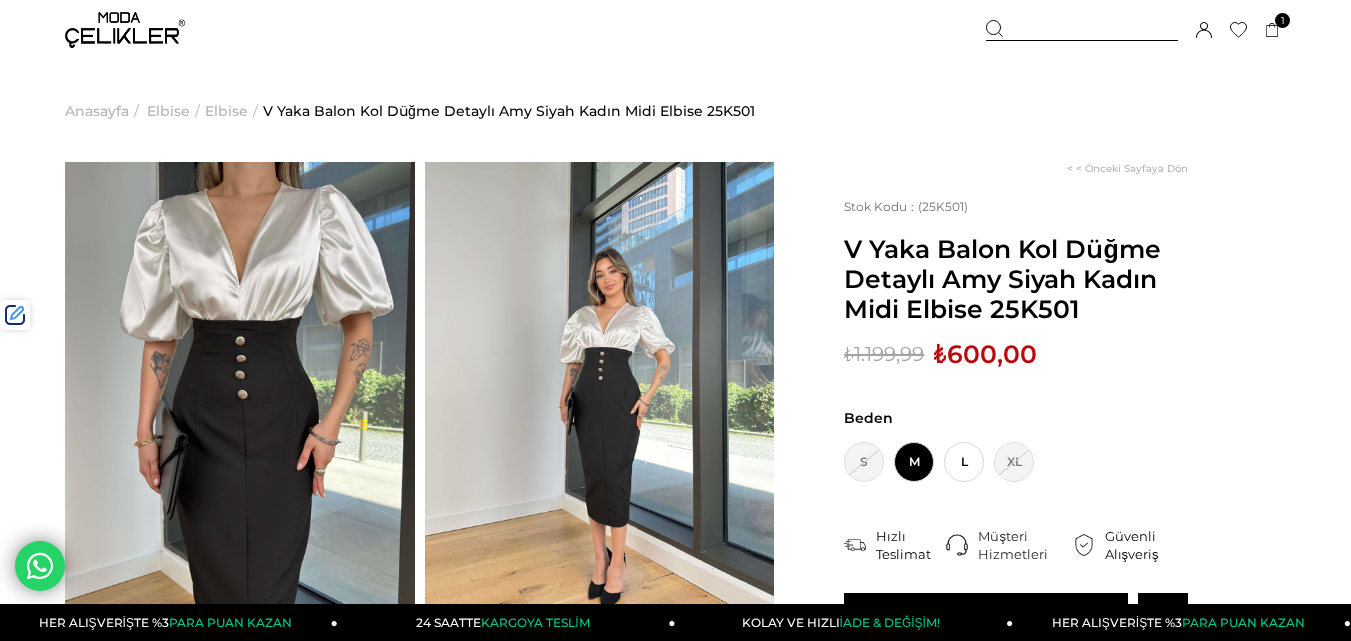 scroll, scrollTop: 0, scrollLeft: 0, axis: both 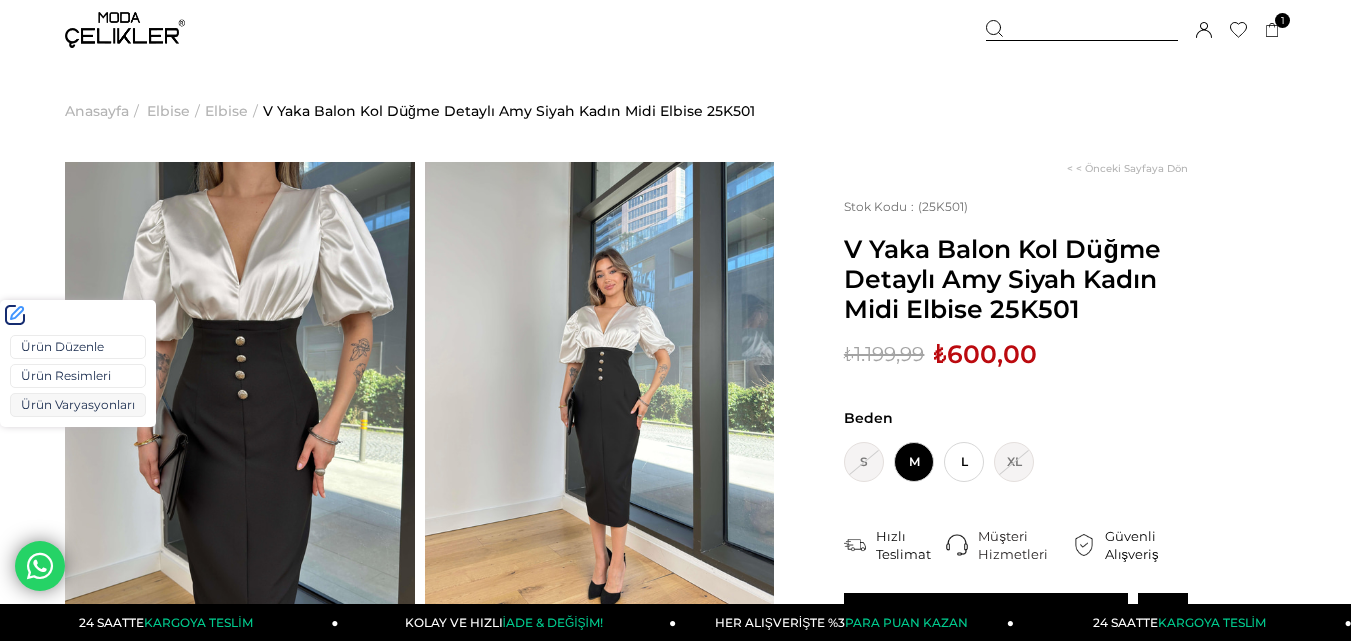 click on "Ürün Varyasyonları" at bounding box center (78, 405) 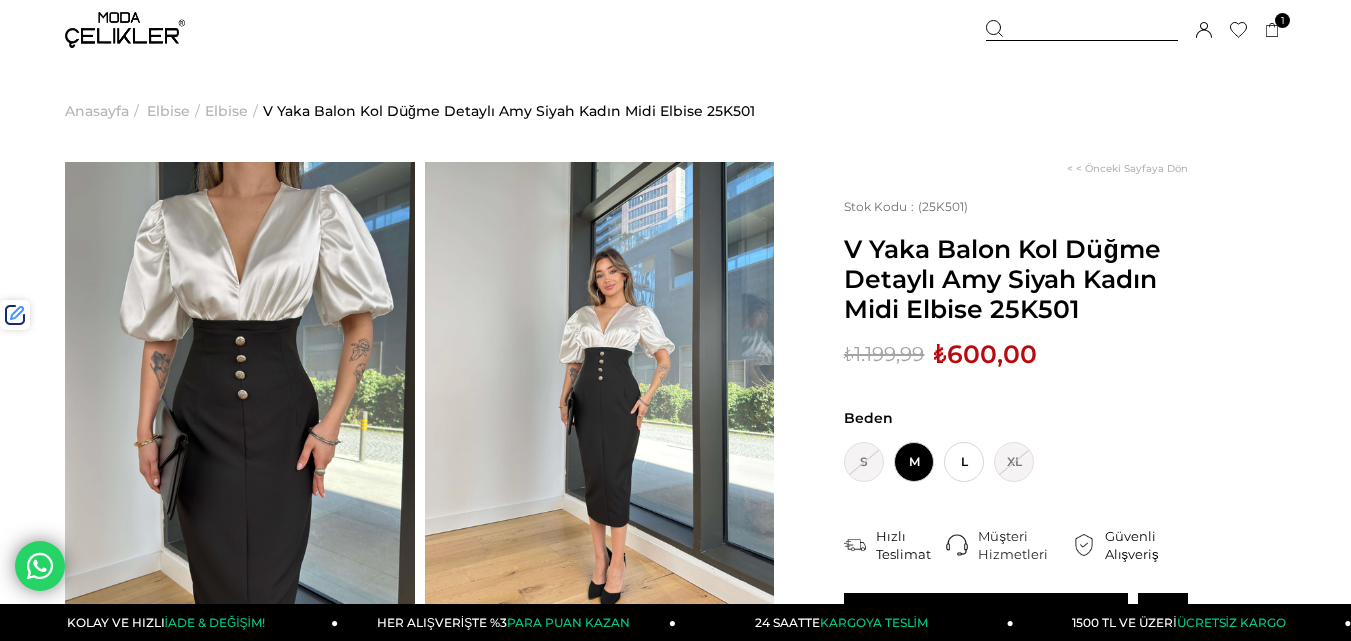 click at bounding box center [1082, 30] 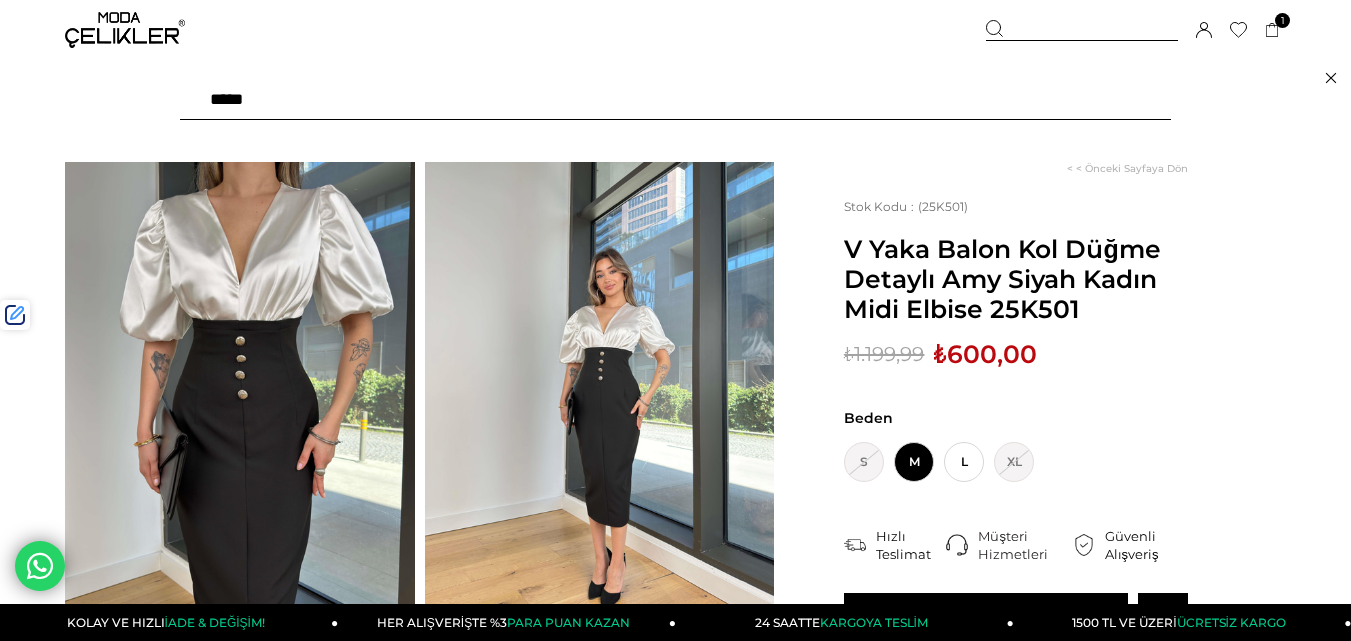 click at bounding box center [675, 100] 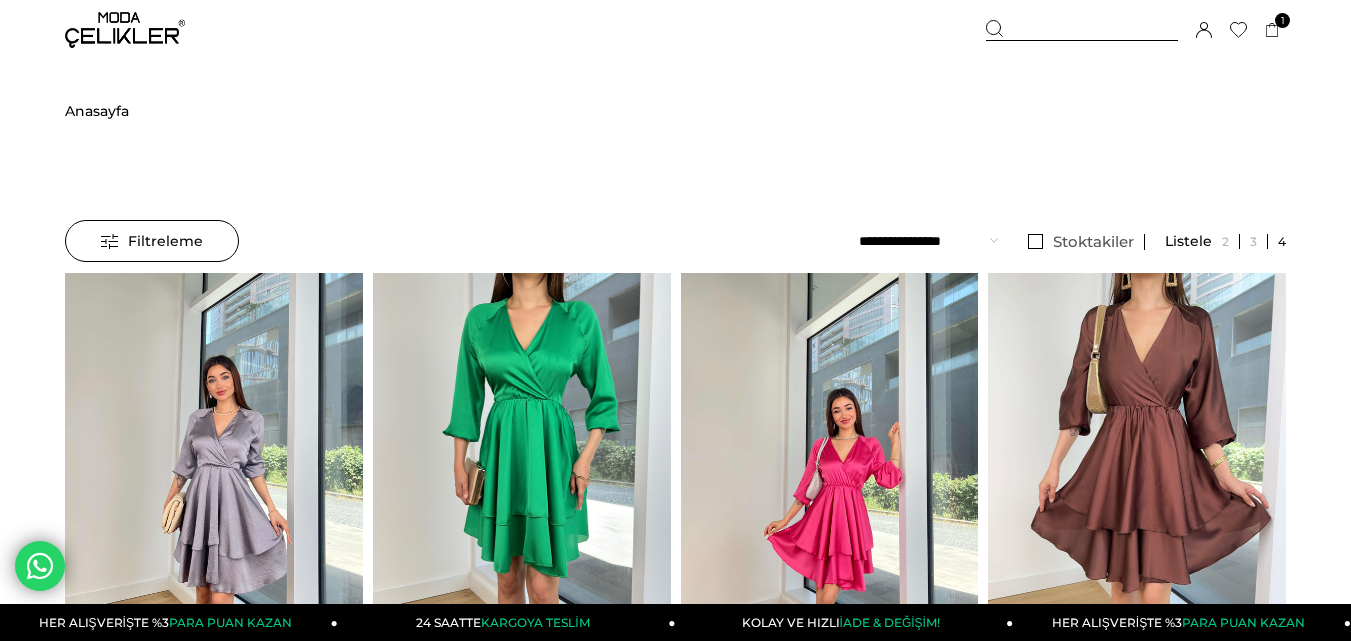 scroll, scrollTop: 0, scrollLeft: 0, axis: both 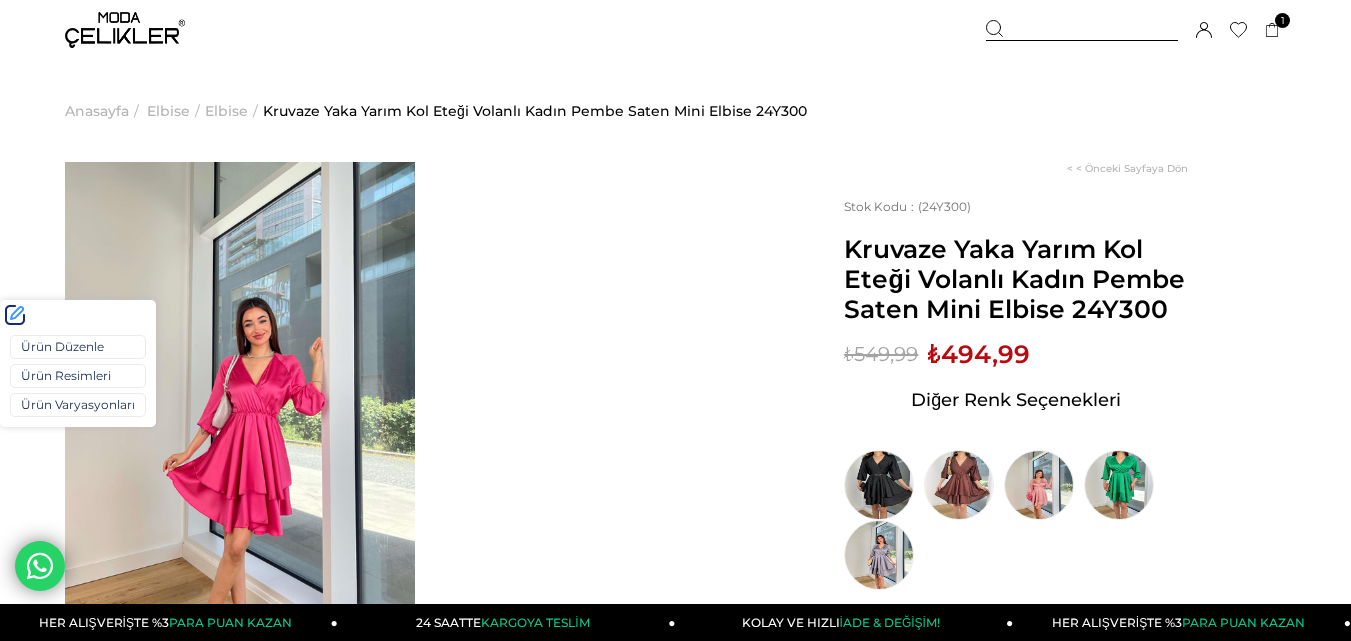 click on "Ürün Düzenle
Ürün Resimleri
Ürün Varyasyonları" at bounding box center [78, 378] 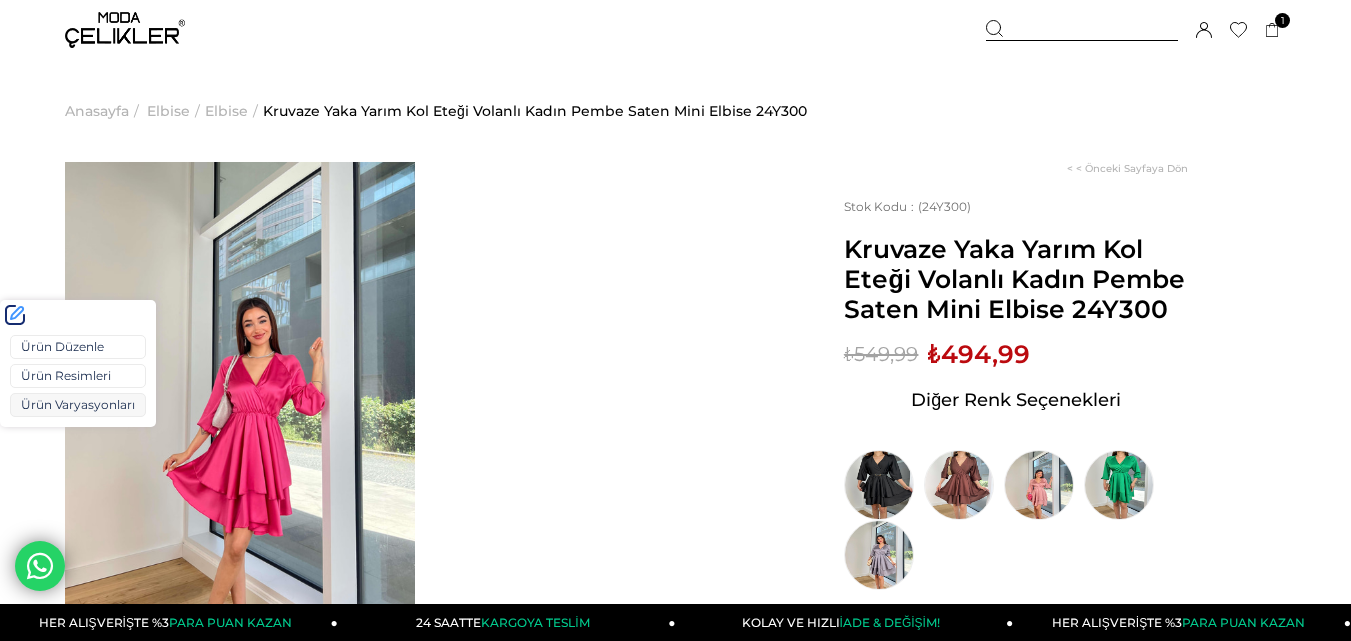 click on "Ürün Varyasyonları" at bounding box center (78, 405) 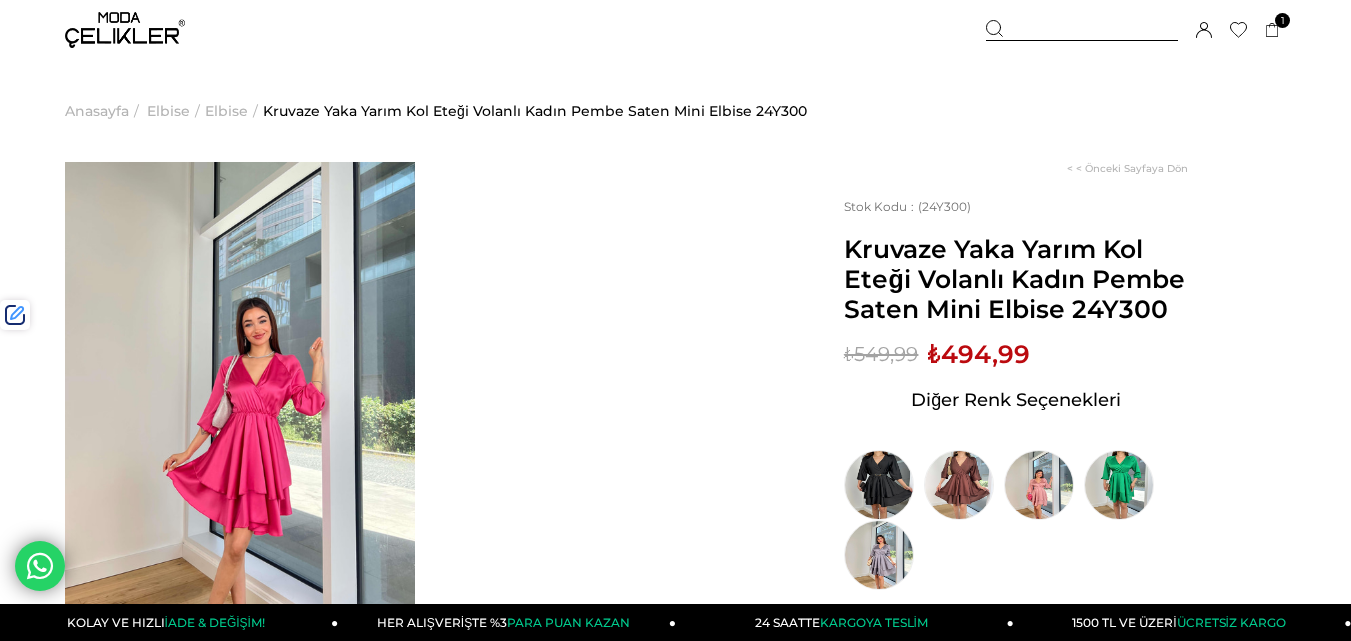 drag, startPoint x: 1052, startPoint y: 20, endPoint x: 1039, endPoint y: 20, distance: 13 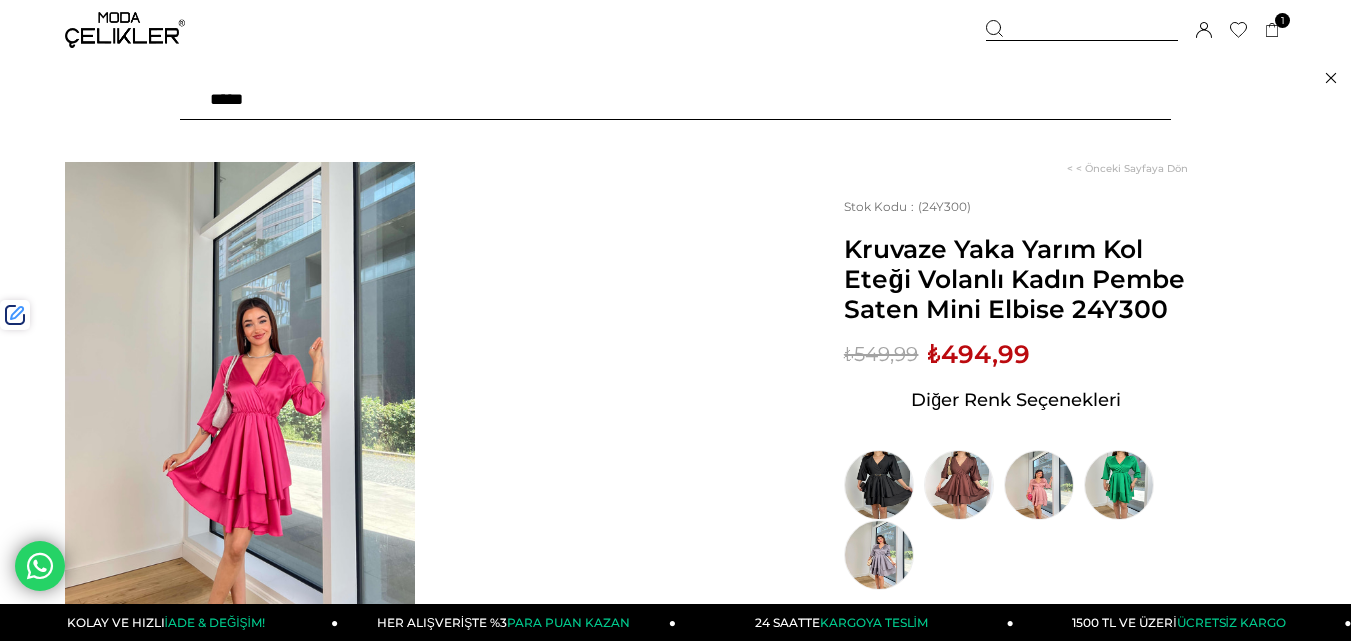 click at bounding box center [675, 100] 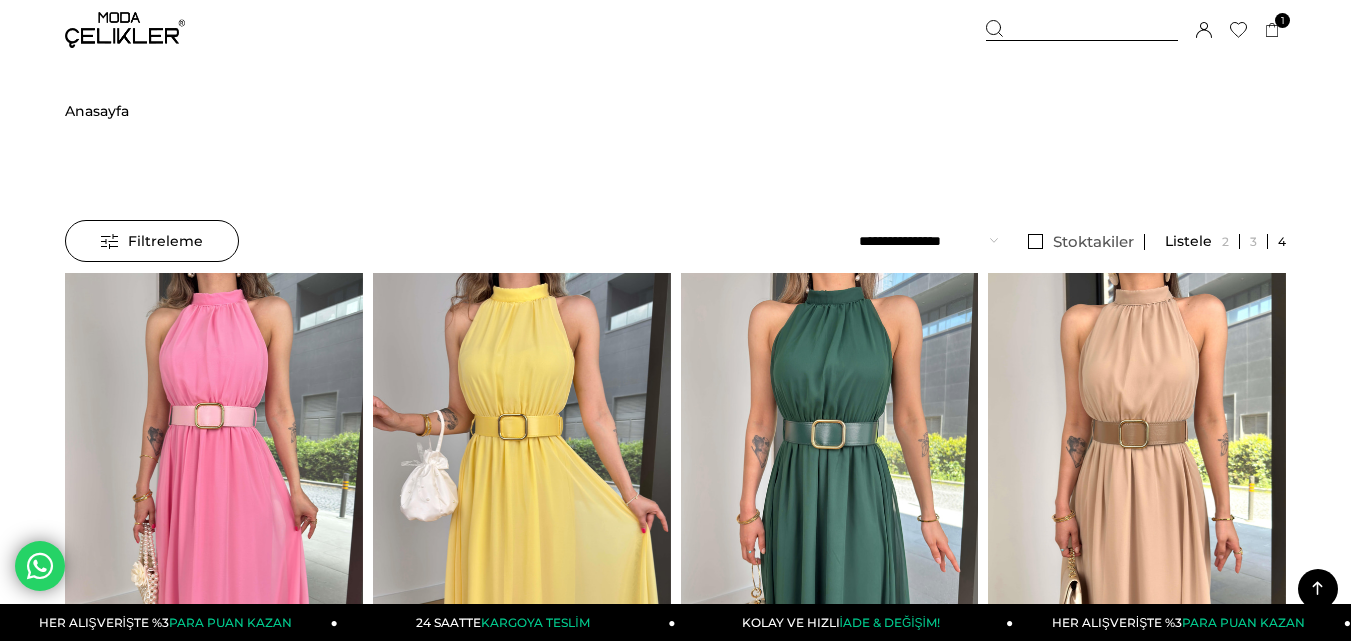 scroll, scrollTop: 699, scrollLeft: 0, axis: vertical 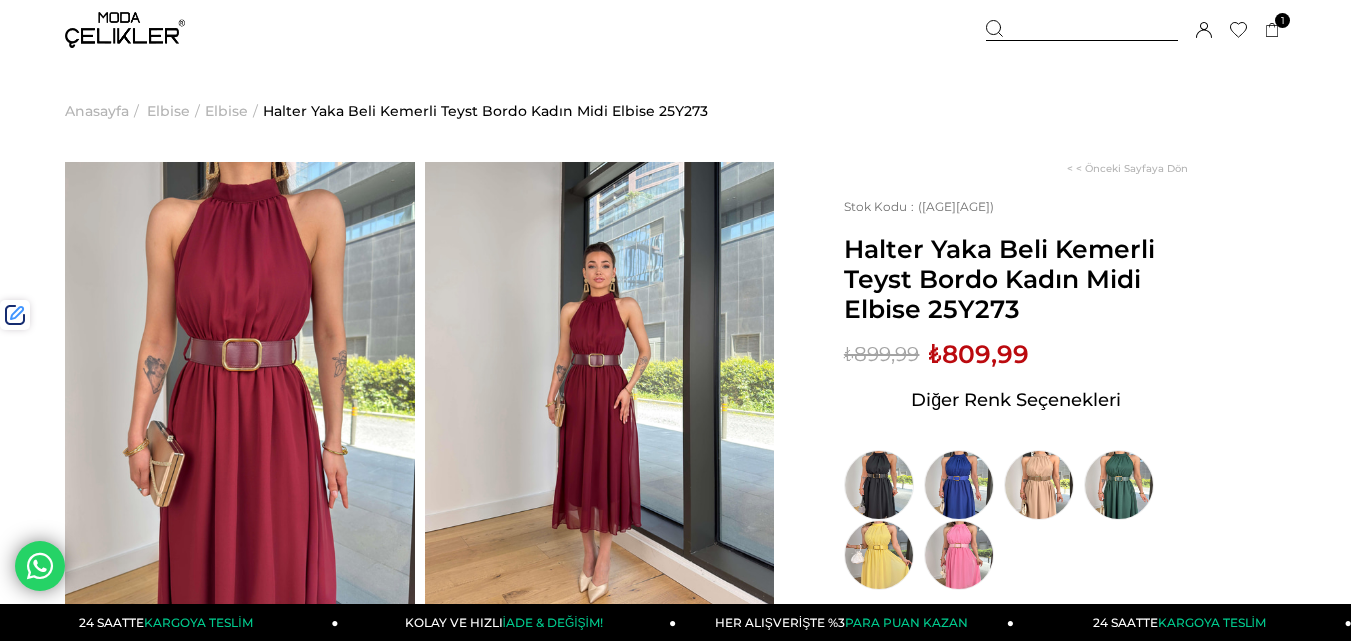 click at bounding box center (1082, 30) 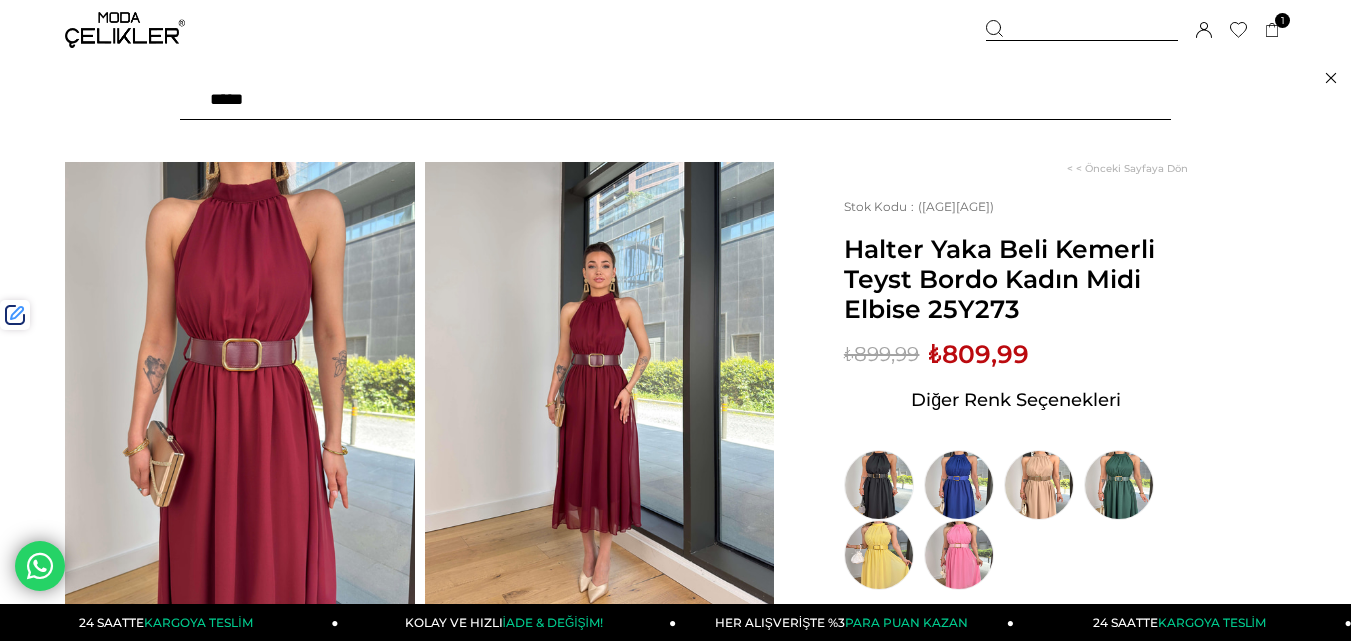 click at bounding box center [675, 100] 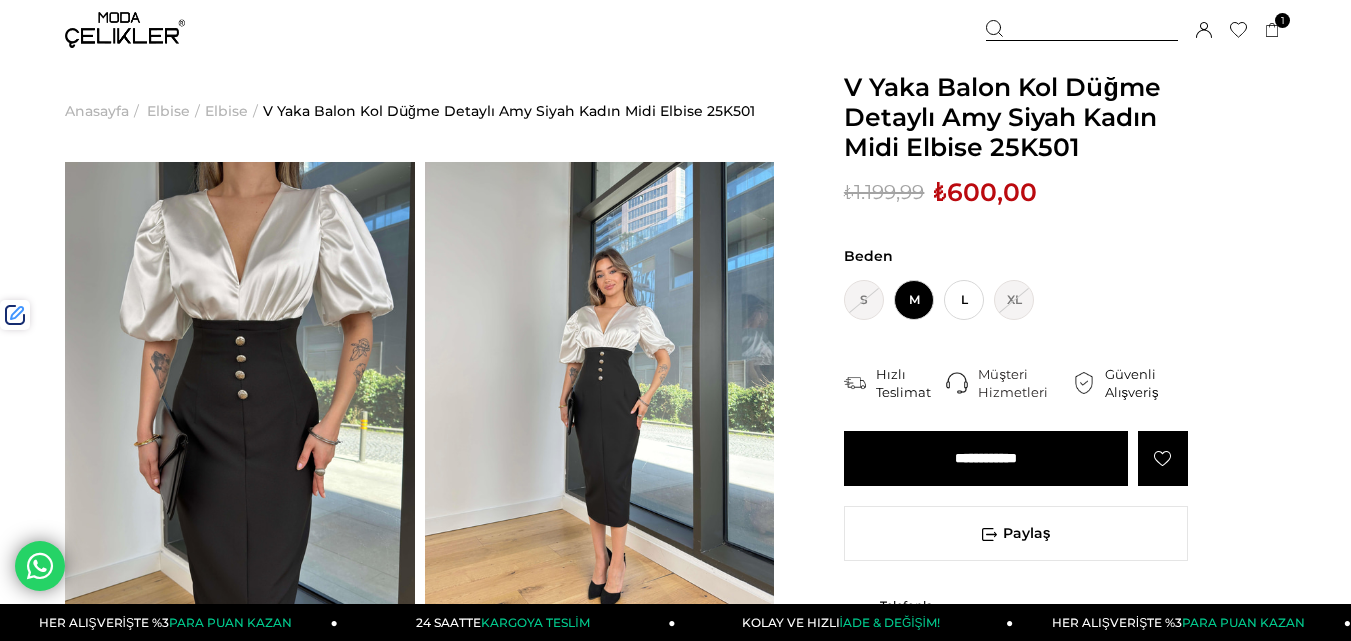 scroll, scrollTop: 200, scrollLeft: 0, axis: vertical 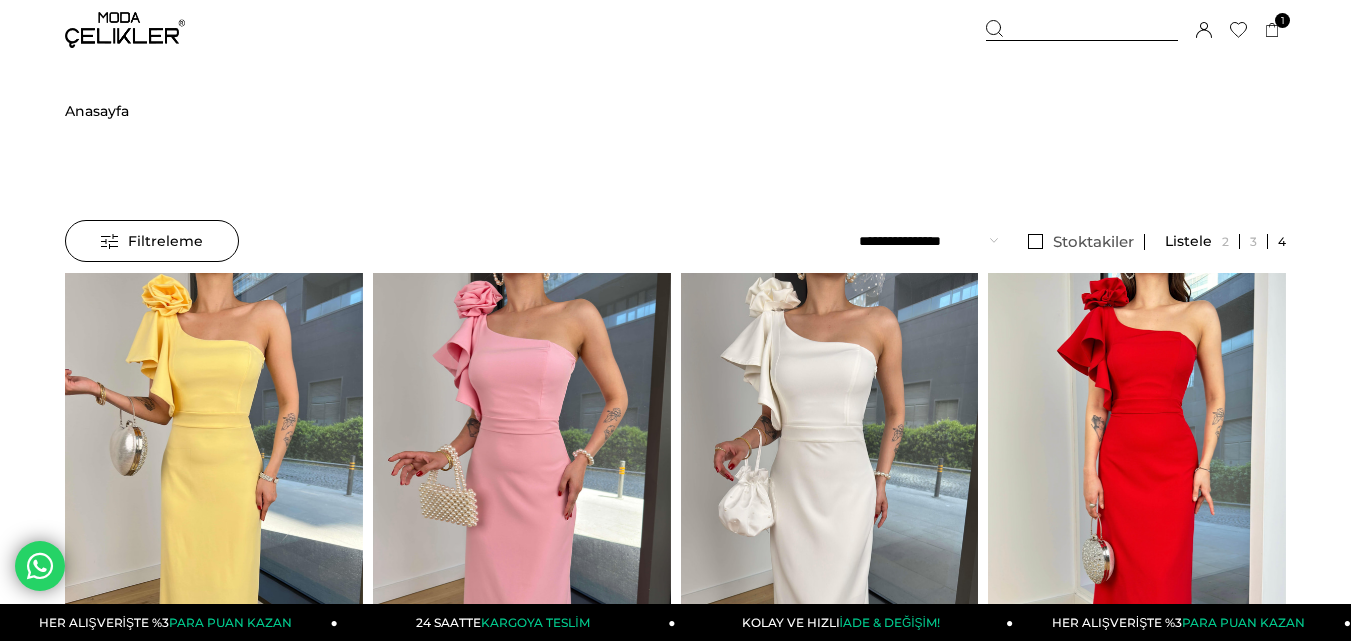 click at bounding box center [1082, 30] 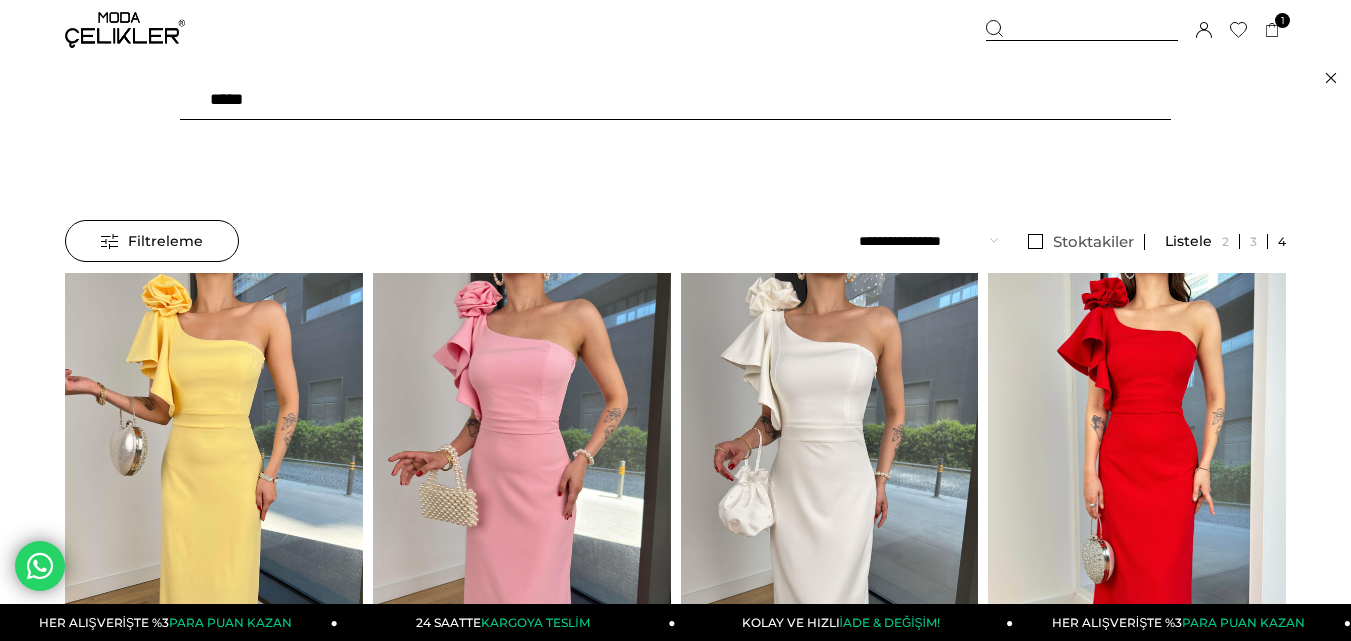 click on "*****" at bounding box center (675, 100) 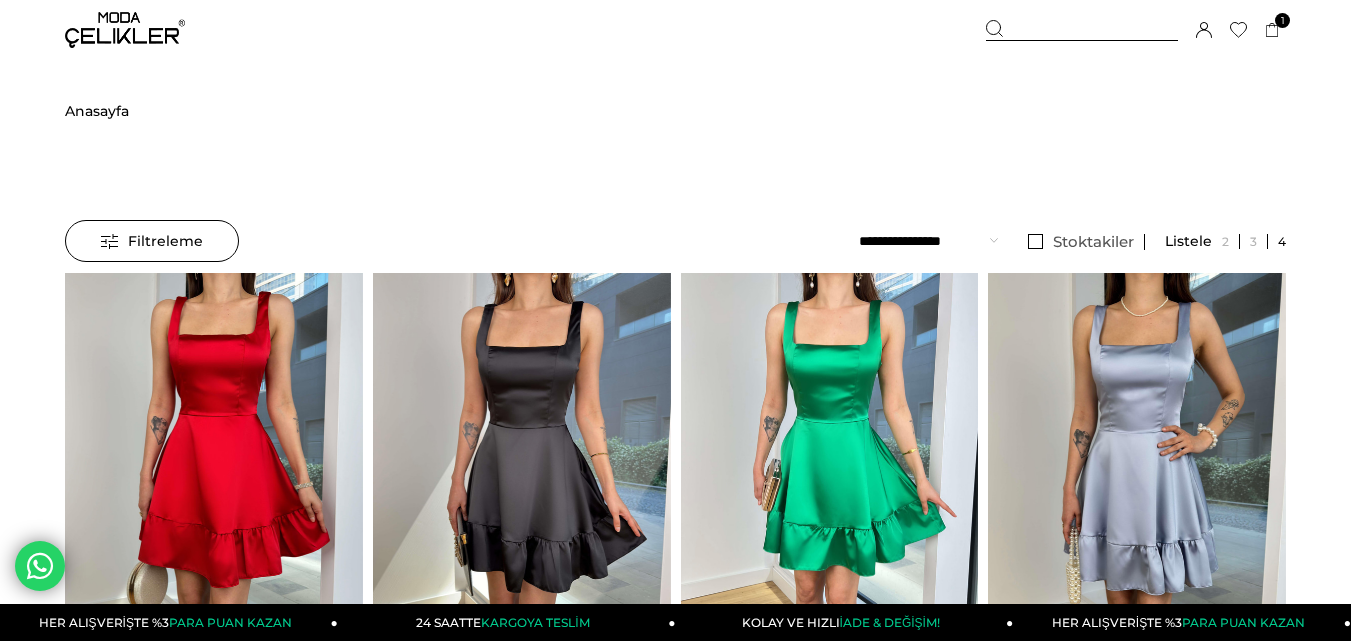 scroll, scrollTop: 0, scrollLeft: 0, axis: both 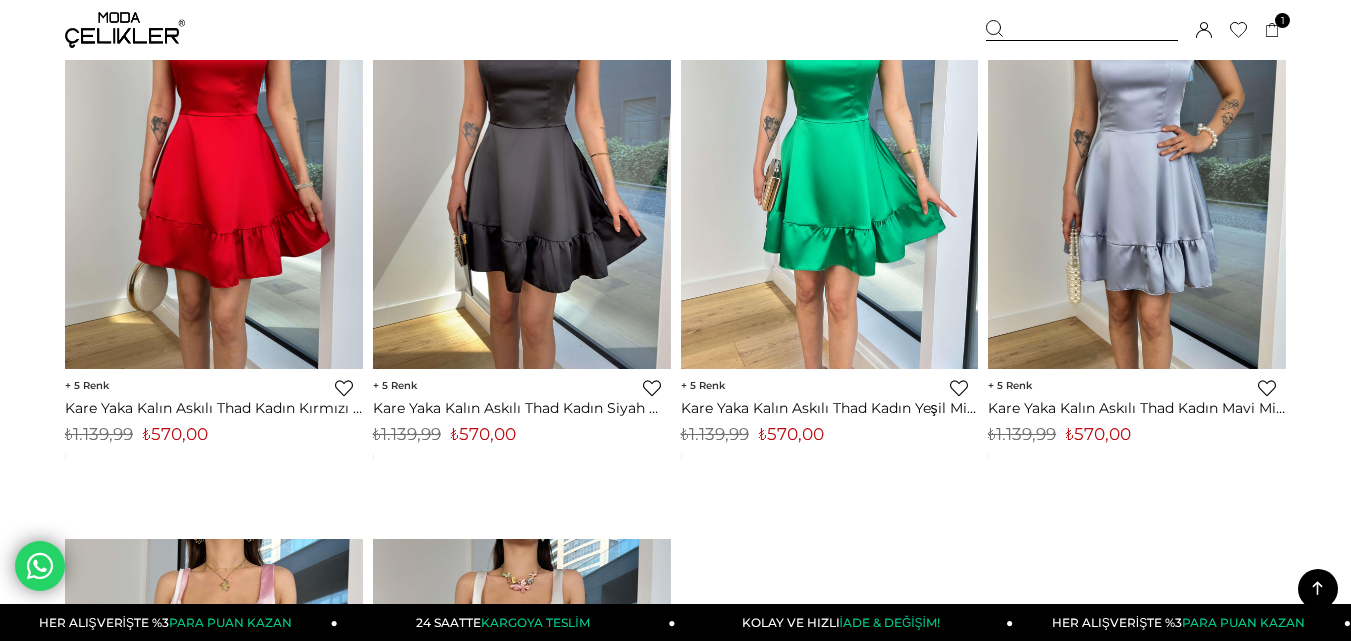 click on "₺570,00" at bounding box center (175, 434) 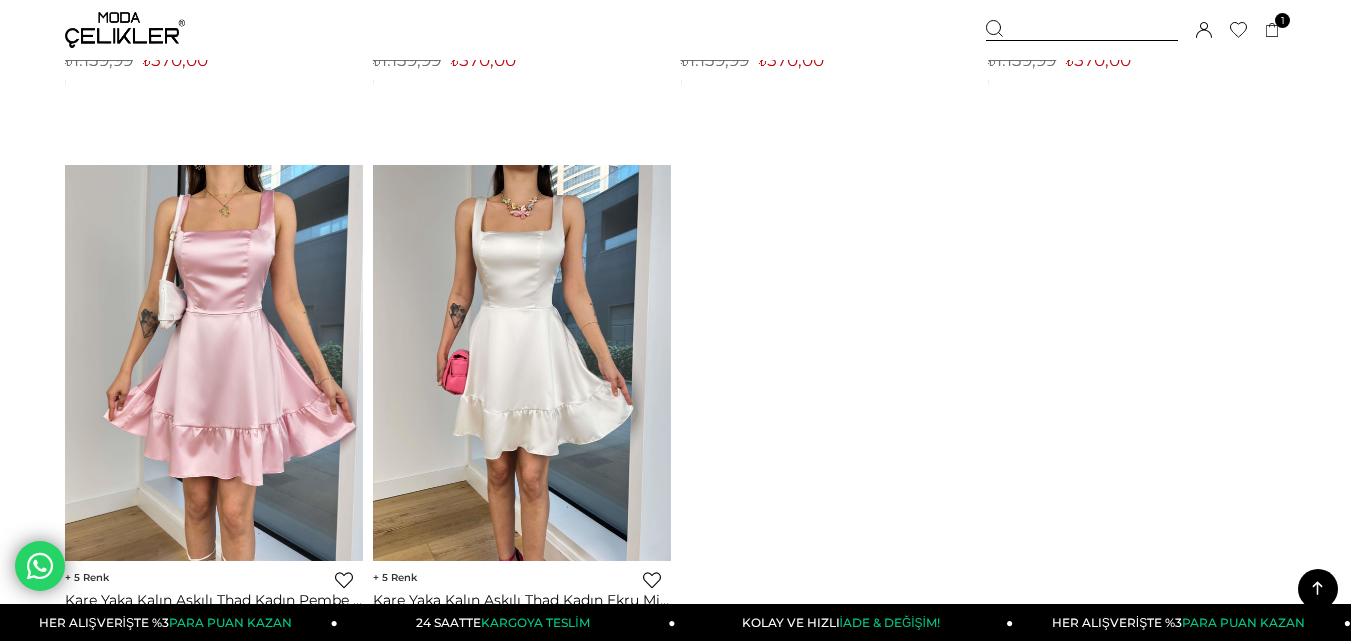 scroll, scrollTop: 400, scrollLeft: 0, axis: vertical 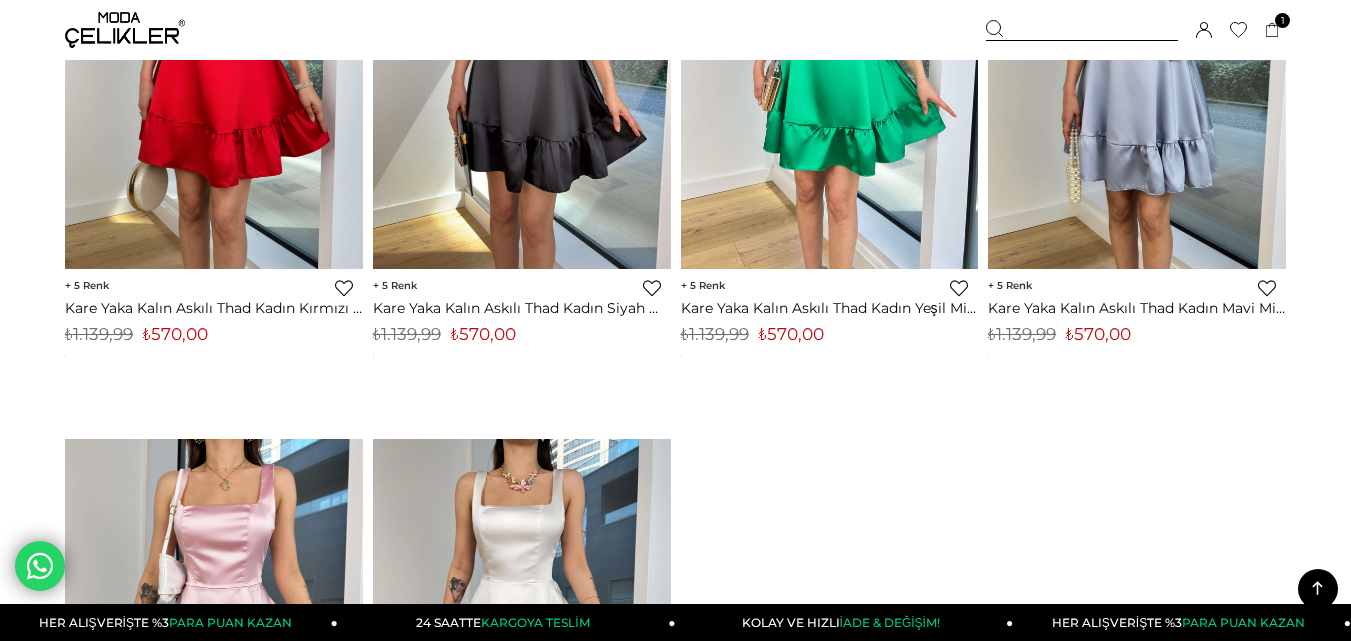 click at bounding box center [1082, 30] 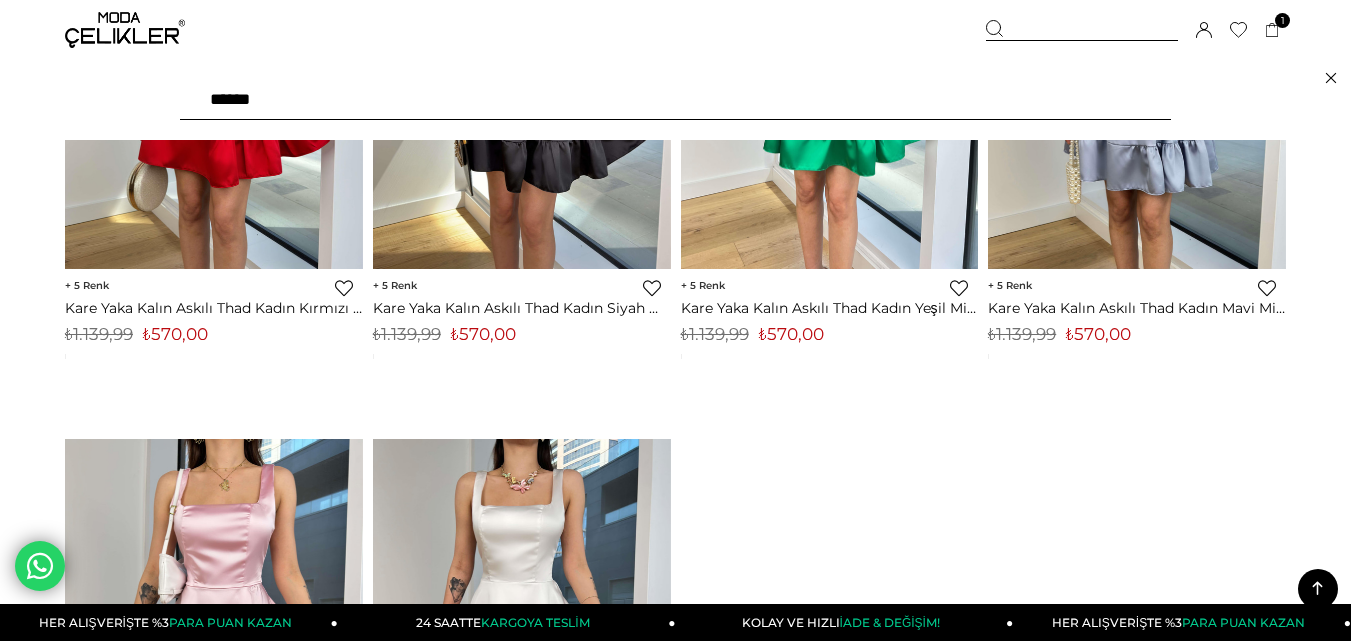 click on "******" at bounding box center (675, 100) 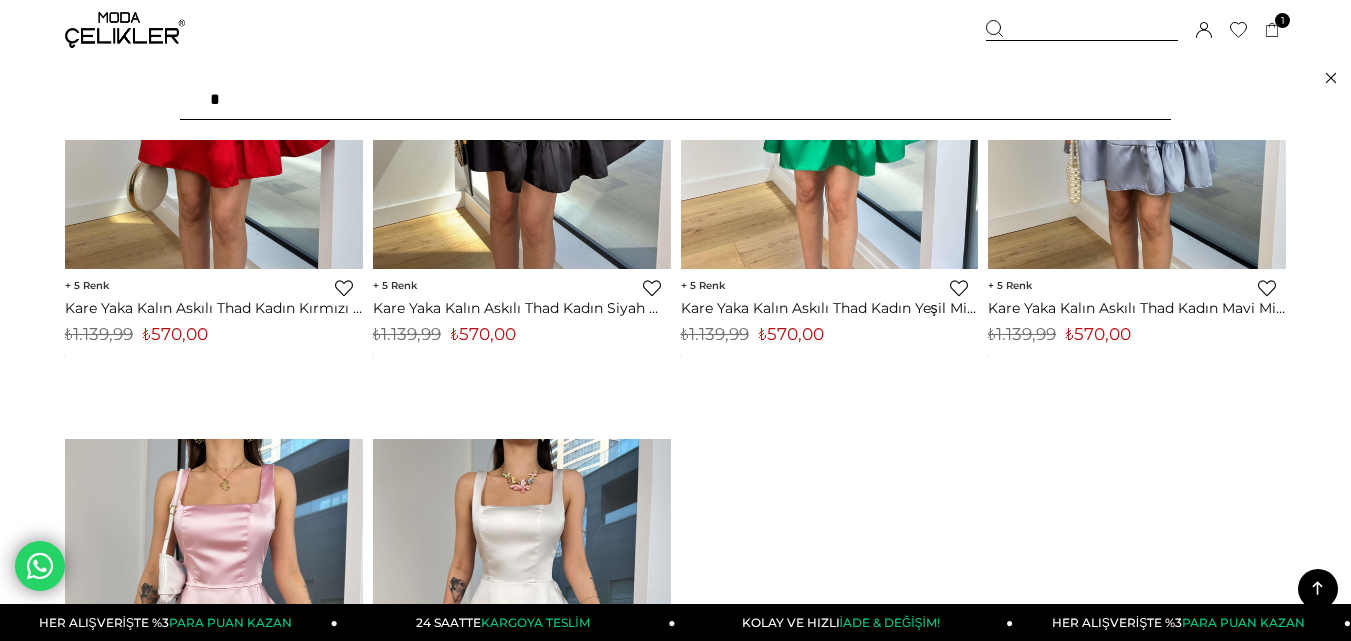 type on "**" 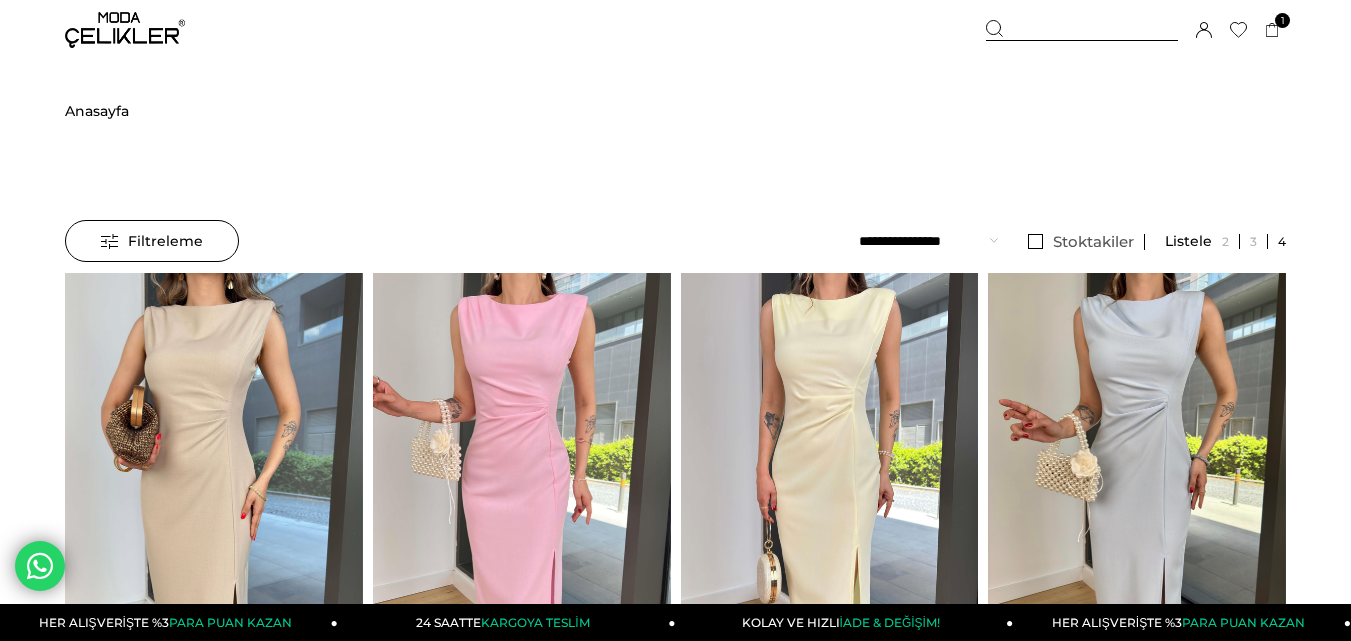 scroll, scrollTop: 0, scrollLeft: 0, axis: both 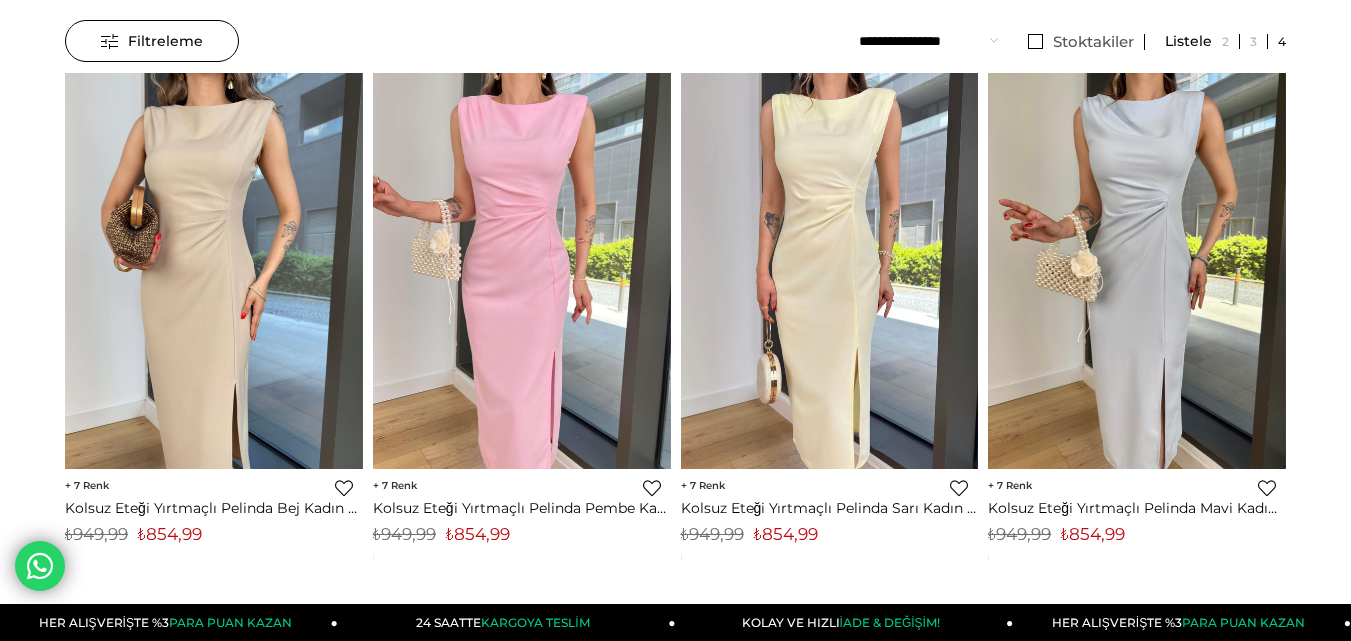 click on "₺854,99" at bounding box center (170, 534) 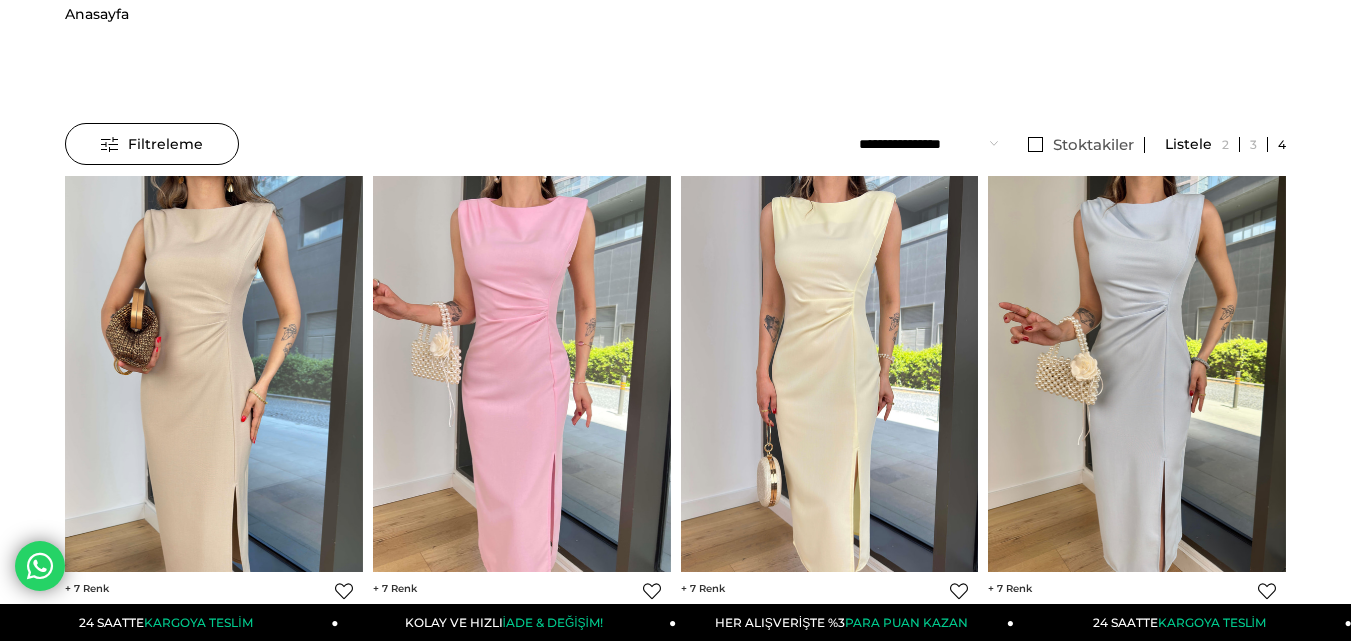 scroll, scrollTop: 0, scrollLeft: 0, axis: both 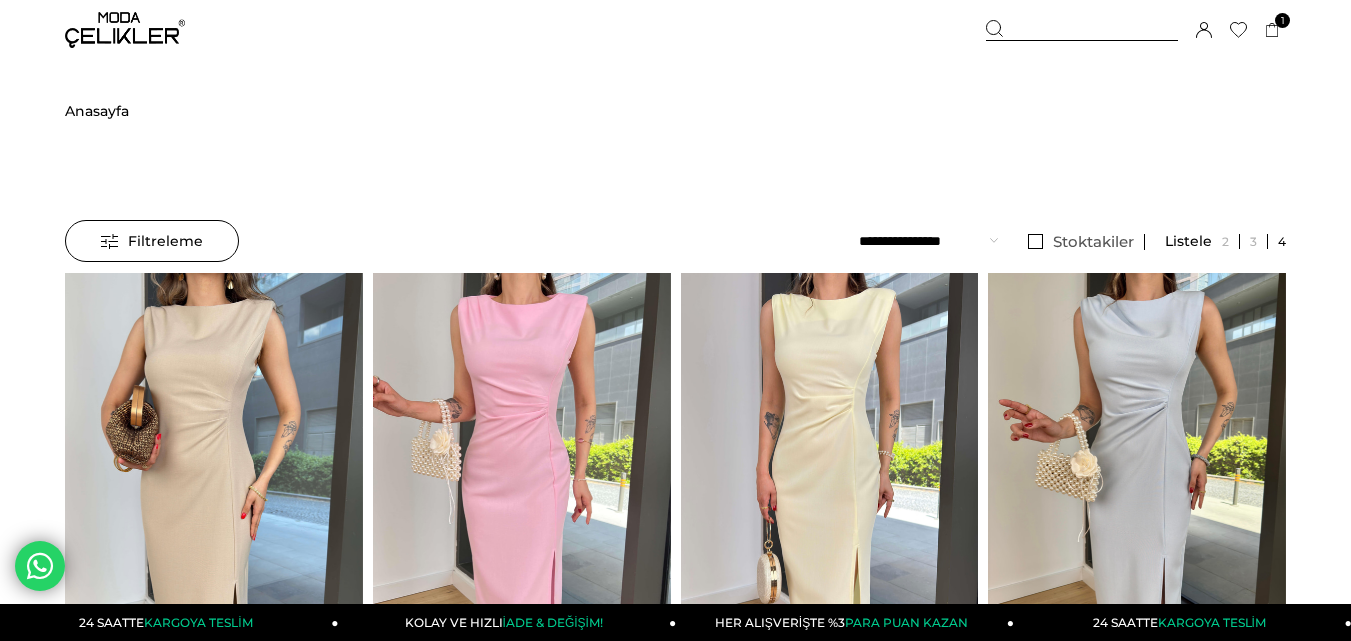 click on "Sepetim
1
Ürün
₺1.079,99
İnce Arkadan Çapraz Askılı Degaje Yaka Beli Korse Detaylı Bell Kadın Kırmızı Elbise 24Y115 KIRMIZI
x 1
Adet
₺1.079,99
Genel Toplam :
₺1.079,99
Sepetim
Sipariş Tamamla
Hoşgeldiniz
Irmak Duman
Hesabım
Çıkış Yap
Hesabım
Çıkış Yap
Irmak Duman         Siparişlerim" at bounding box center [1136, 30] 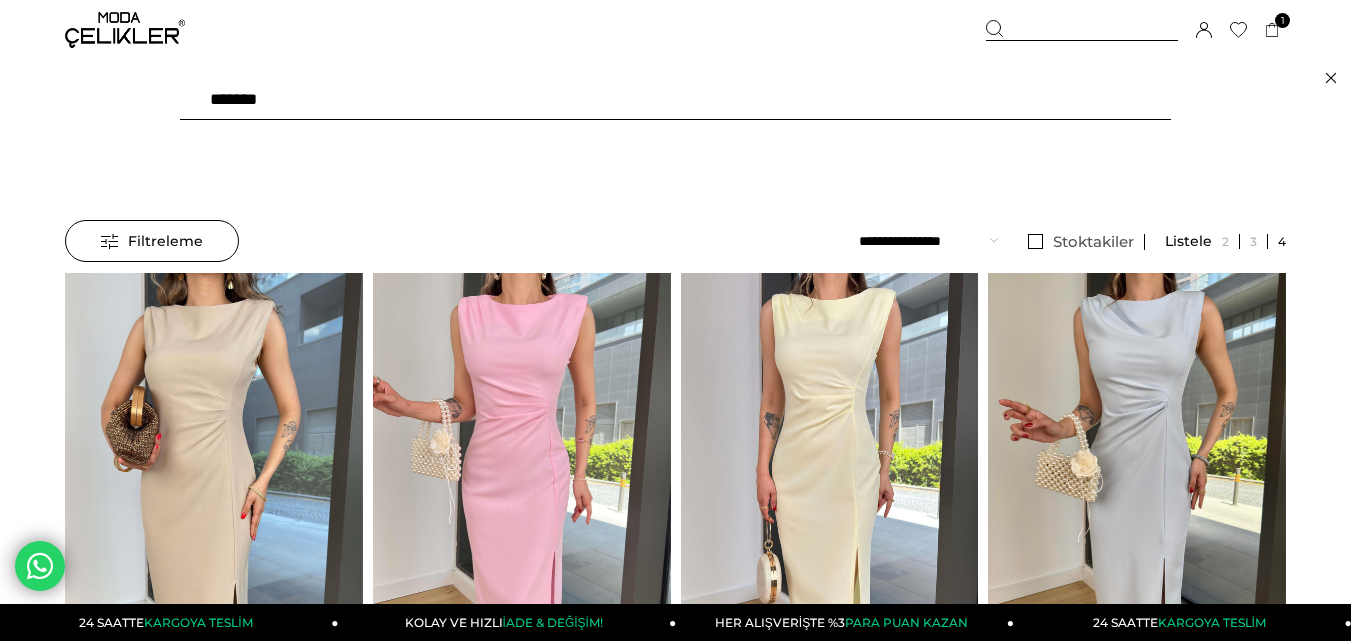 click on "*******" at bounding box center (675, 100) 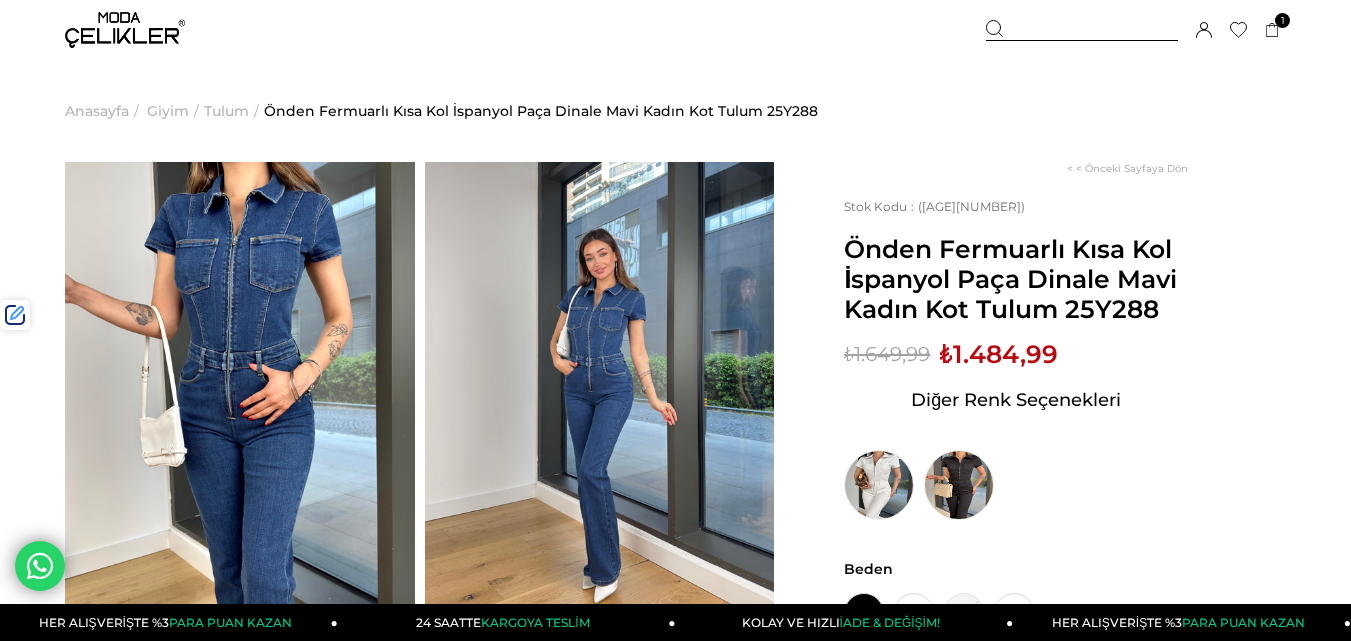 scroll, scrollTop: 0, scrollLeft: 0, axis: both 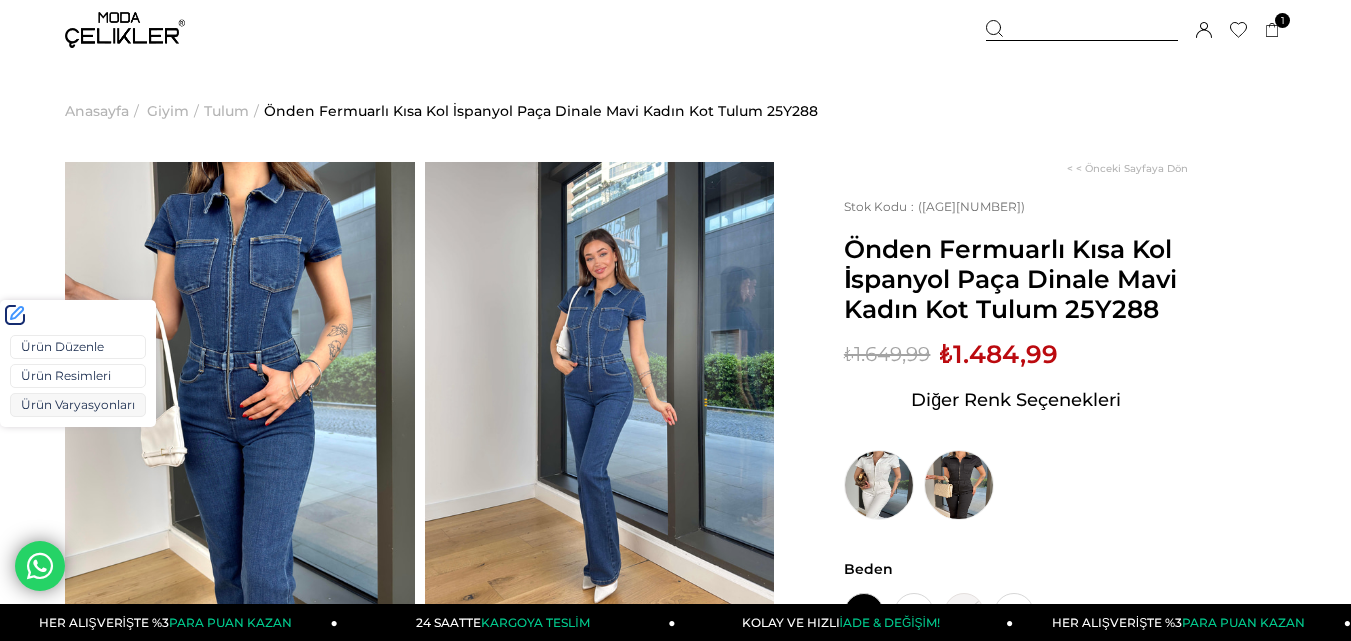 click on "Ürün Varyasyonları" at bounding box center (78, 405) 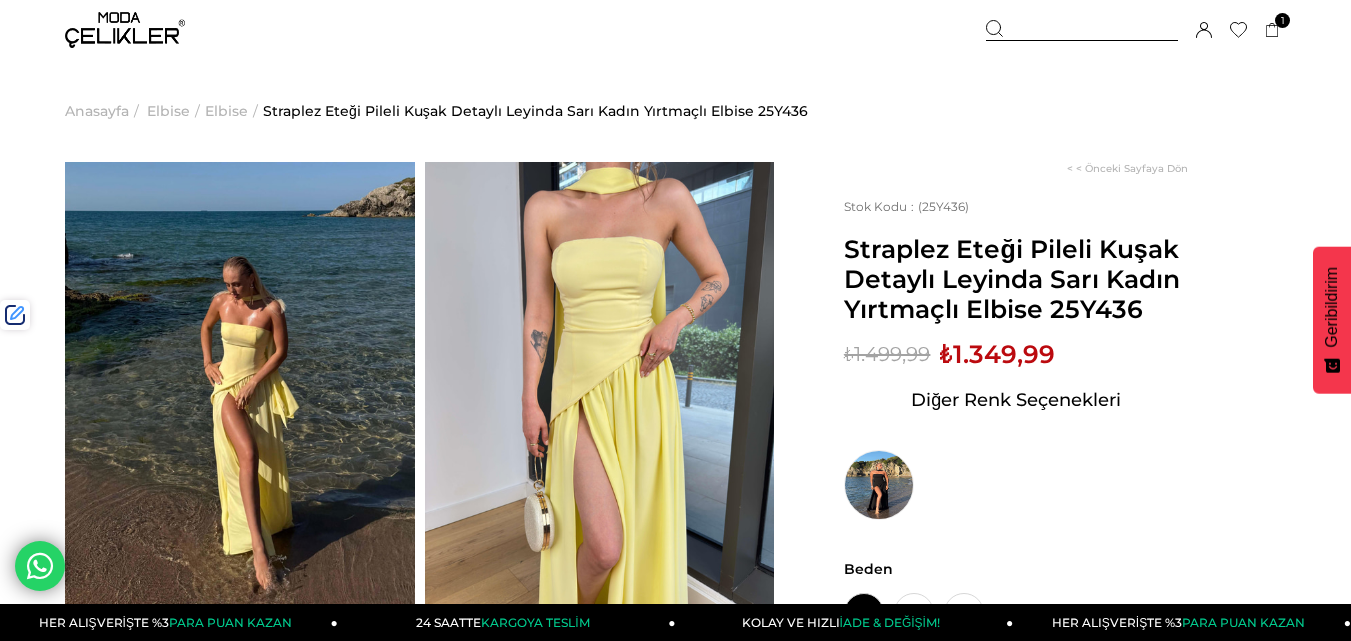 scroll, scrollTop: 0, scrollLeft: 0, axis: both 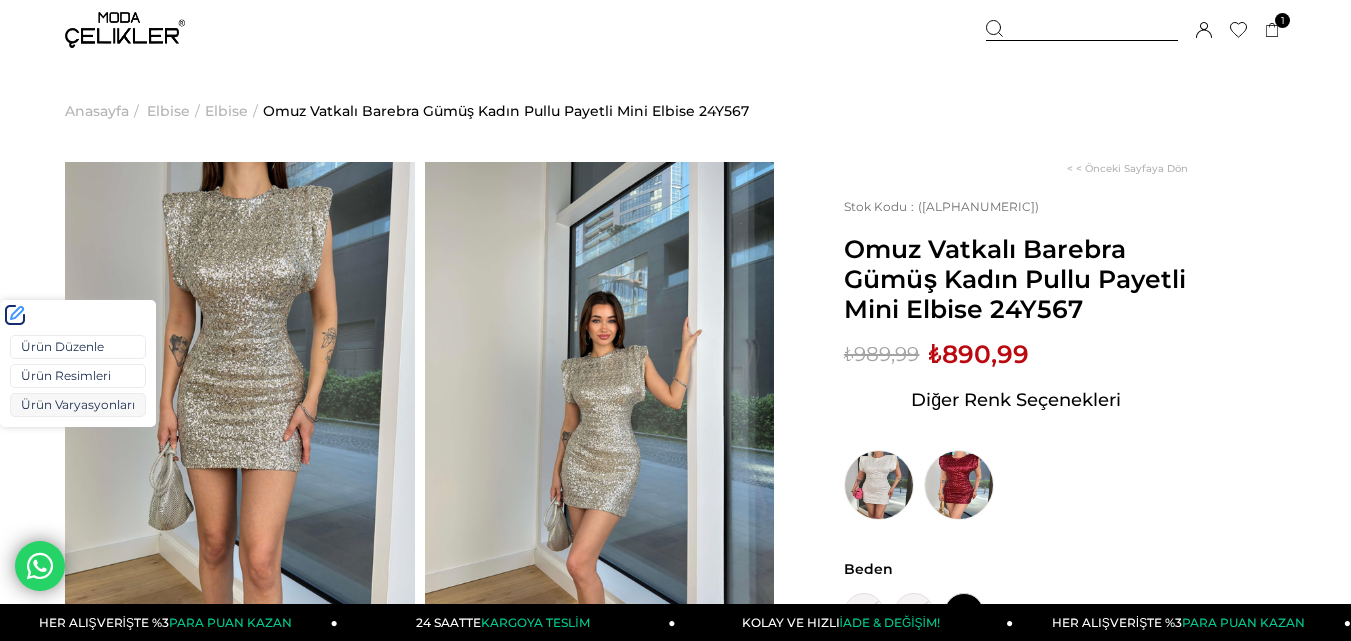 click on "Ürün Varyasyonları" at bounding box center [78, 405] 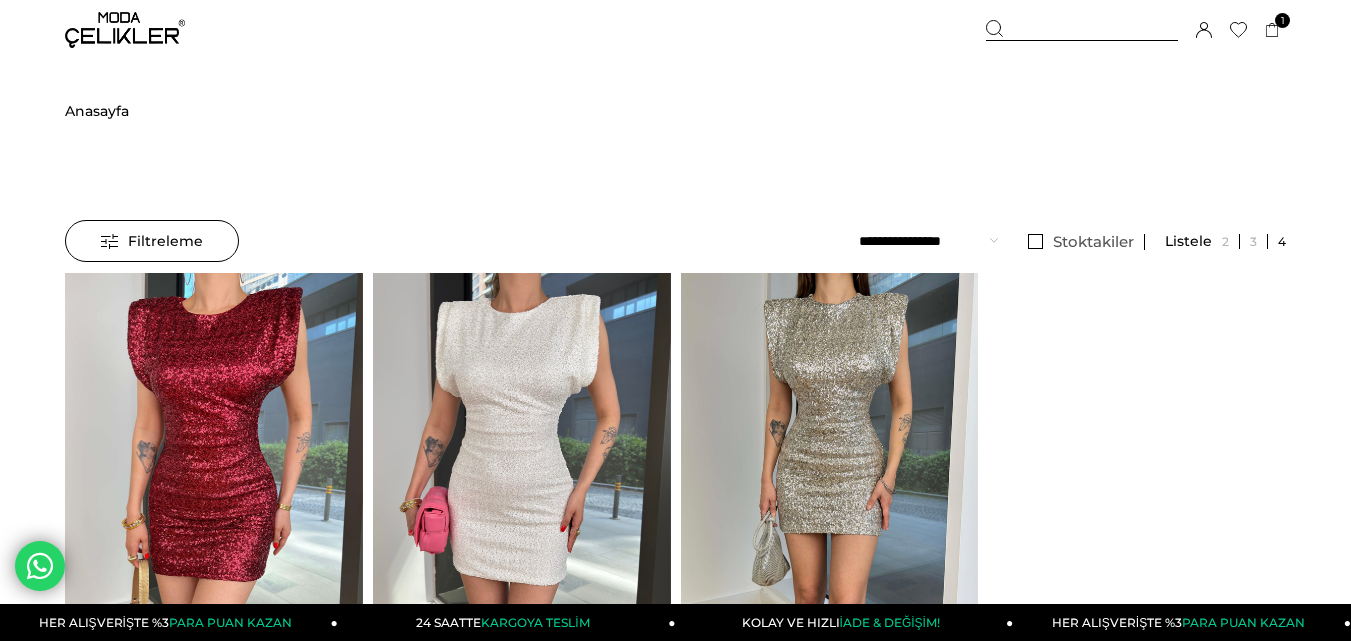 scroll, scrollTop: 0, scrollLeft: 0, axis: both 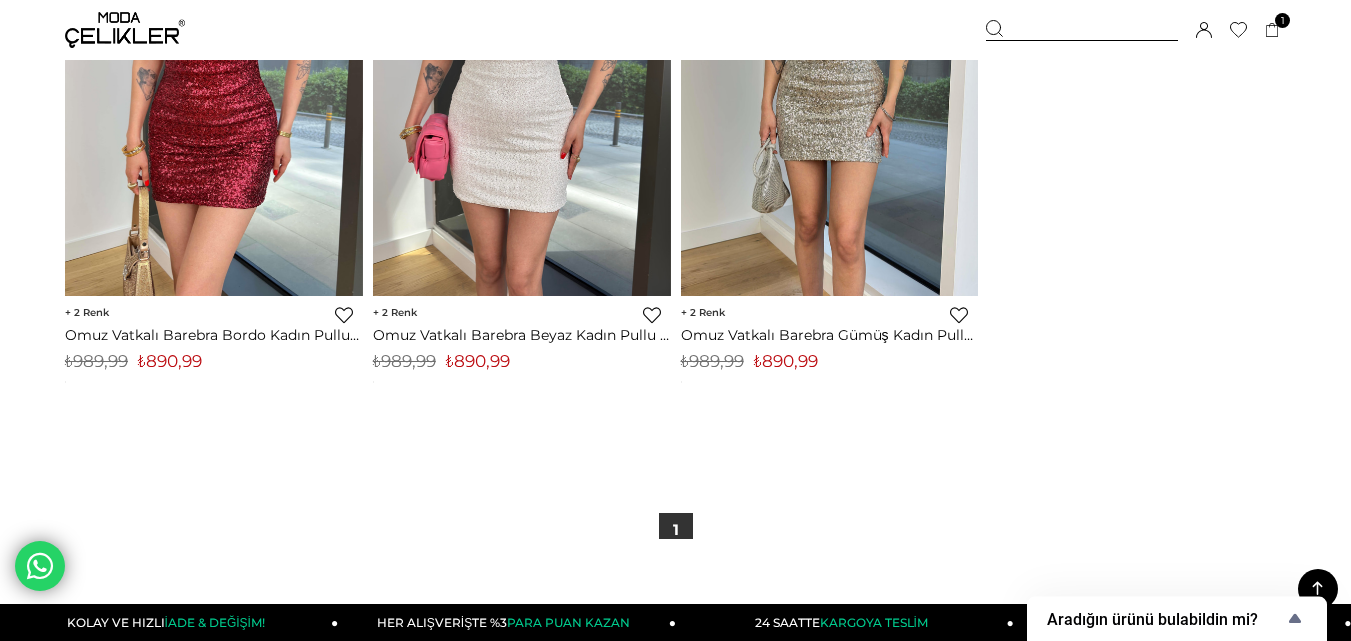 click on "₺890,99" at bounding box center [170, 361] 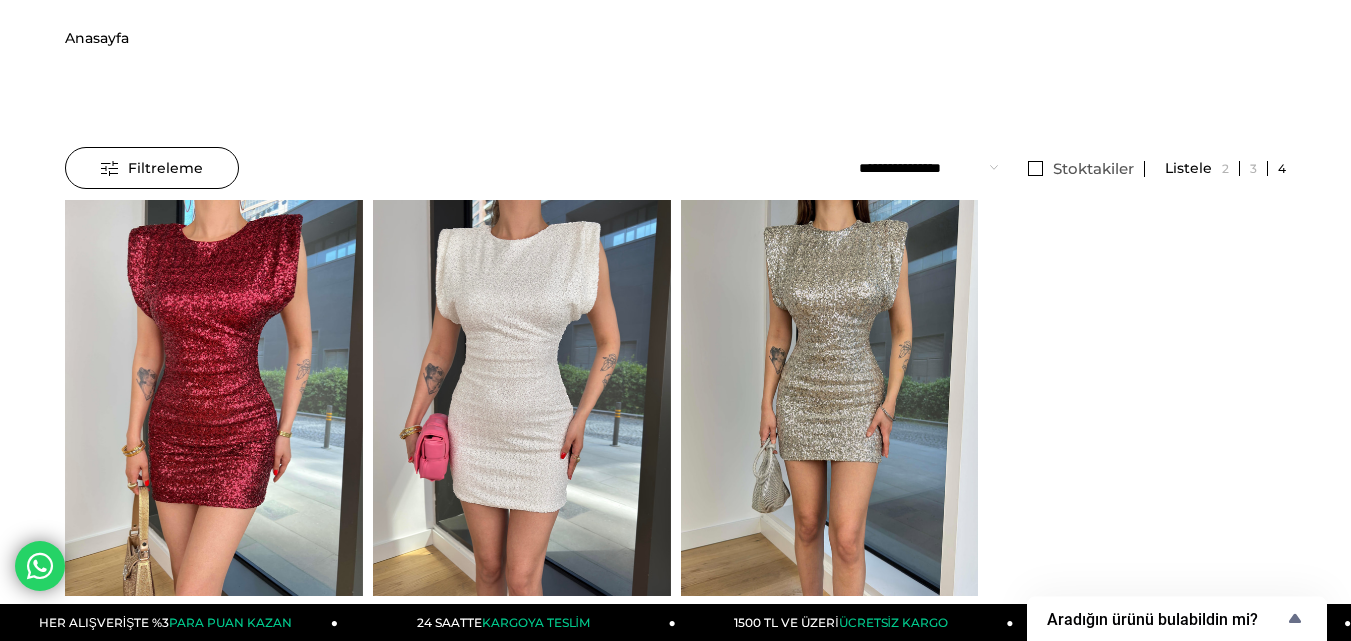 scroll, scrollTop: 0, scrollLeft: 0, axis: both 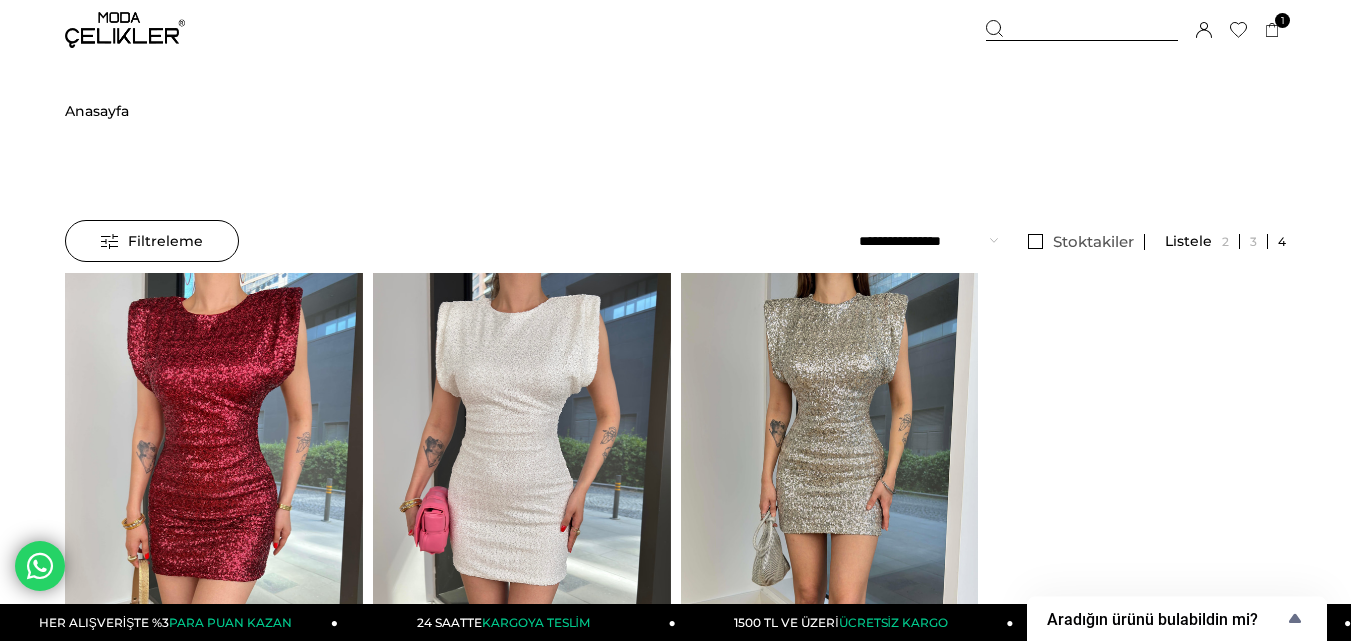 click at bounding box center [1082, 30] 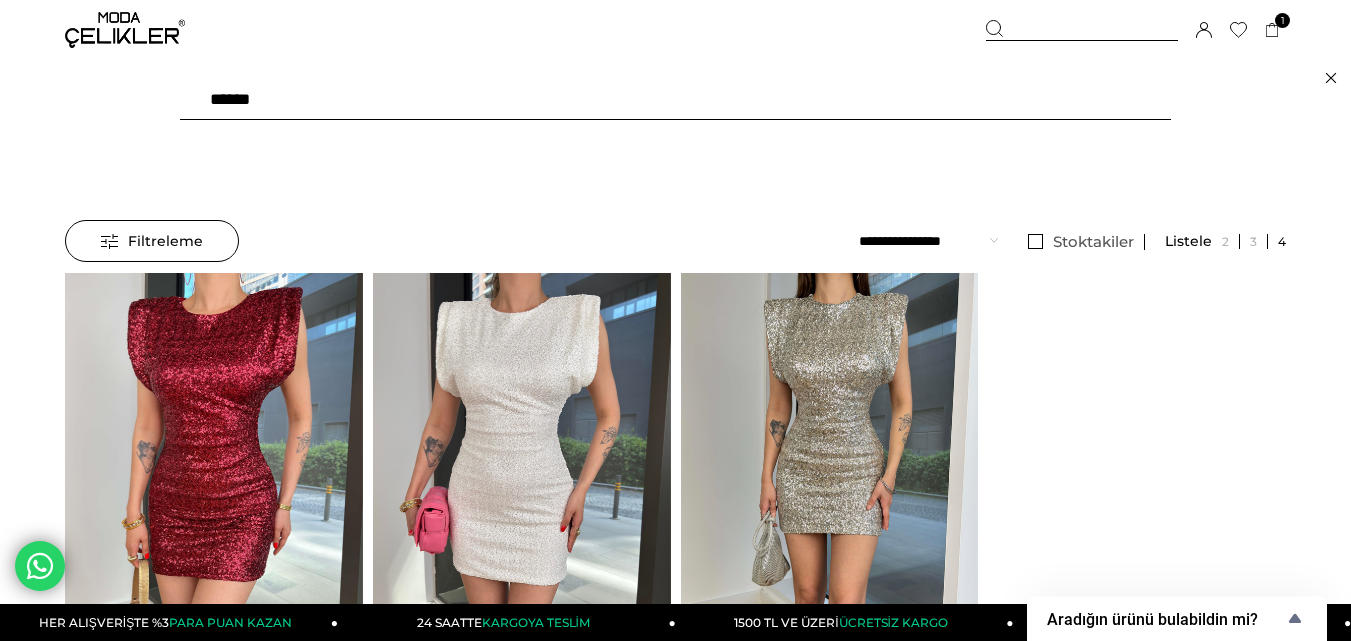 click on "******" at bounding box center [675, 100] 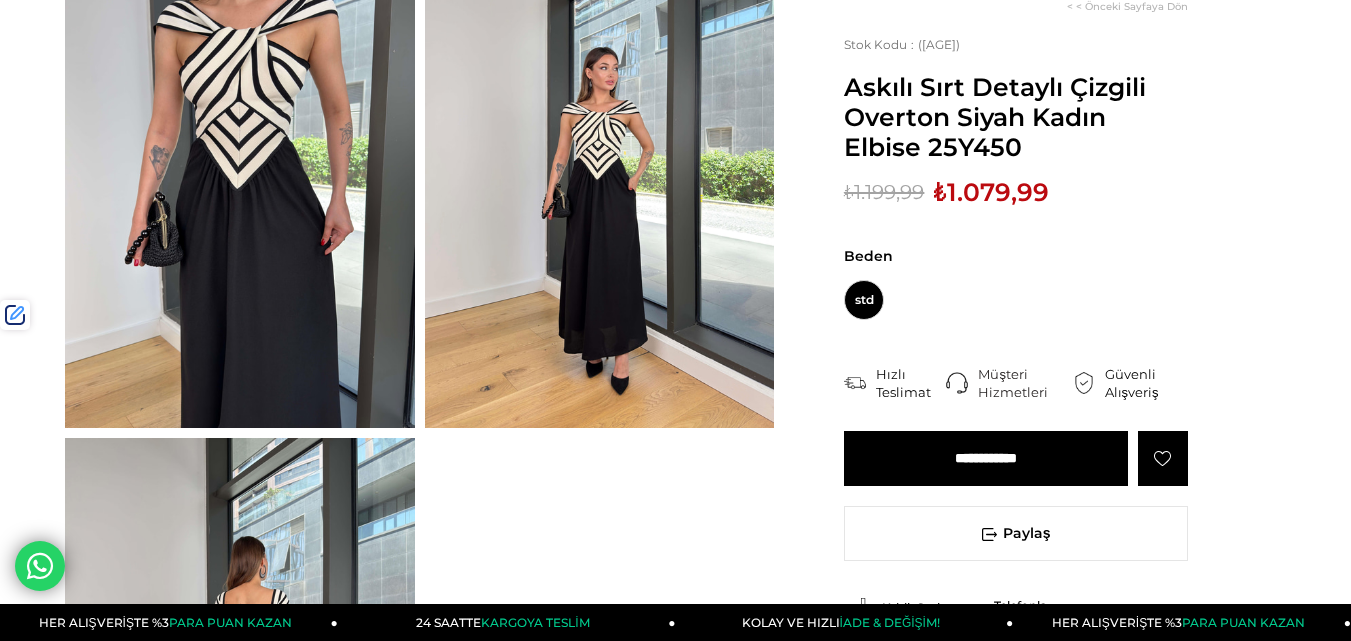 scroll, scrollTop: 200, scrollLeft: 0, axis: vertical 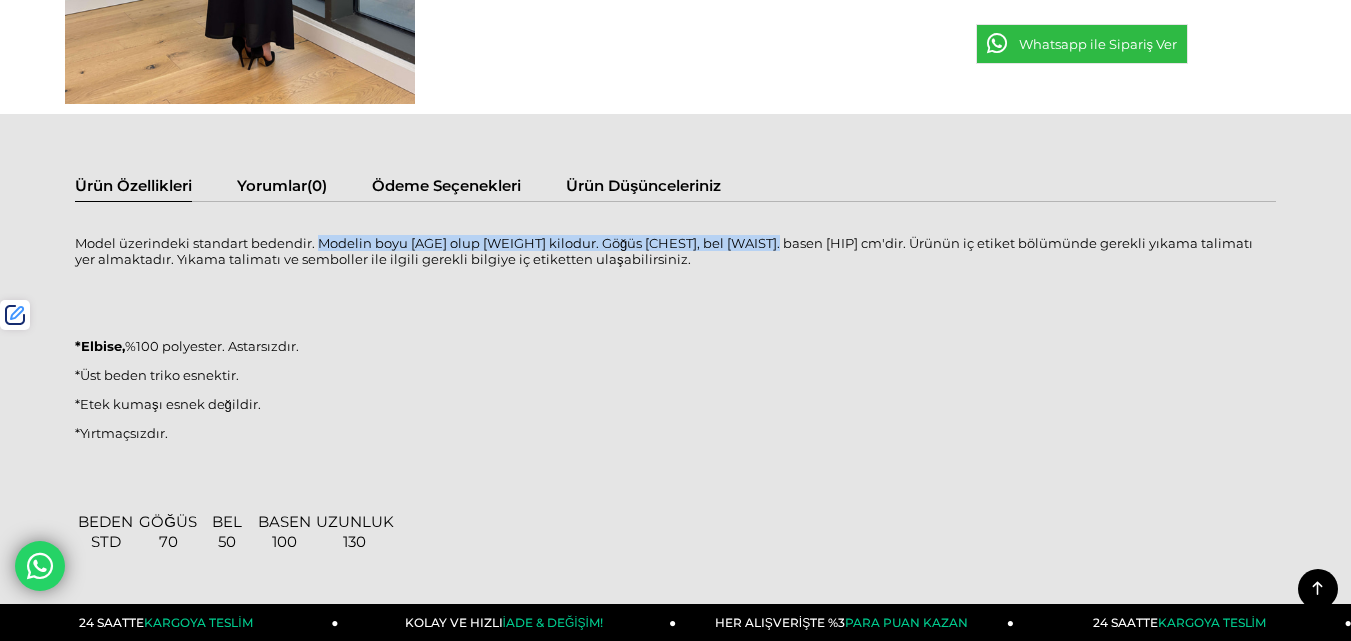 drag, startPoint x: 747, startPoint y: 242, endPoint x: 320, endPoint y: 238, distance: 427.01874 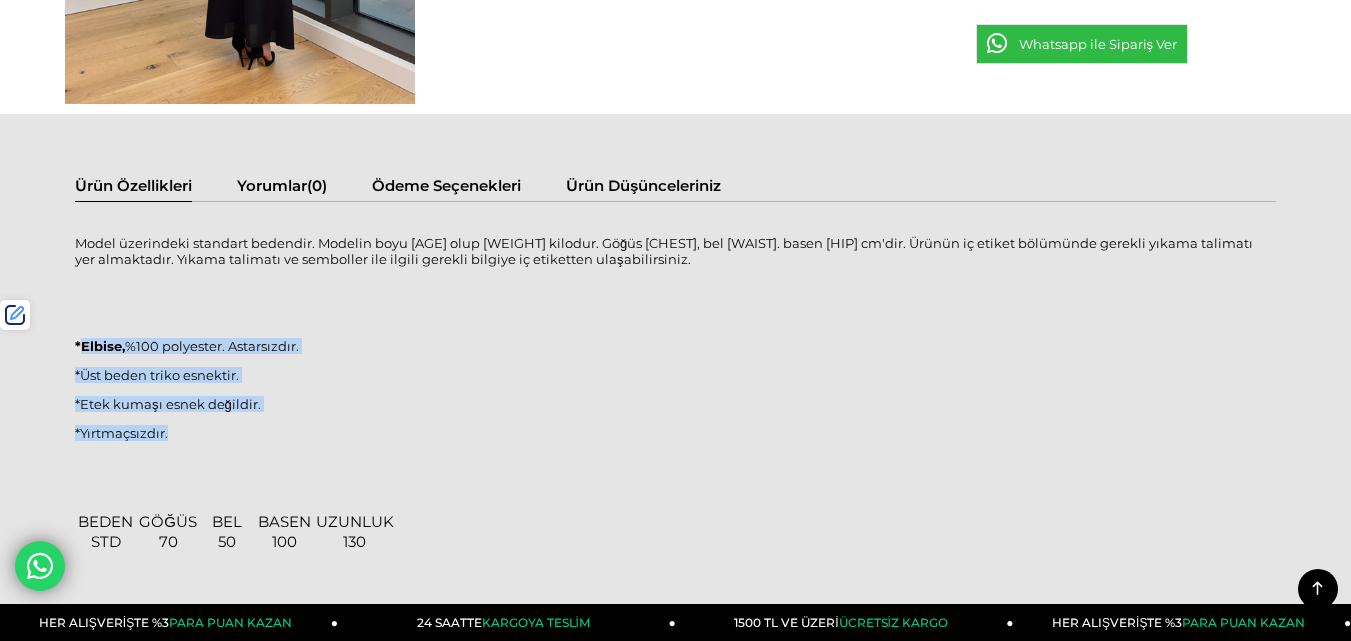drag, startPoint x: 79, startPoint y: 344, endPoint x: 241, endPoint y: 433, distance: 184.83777 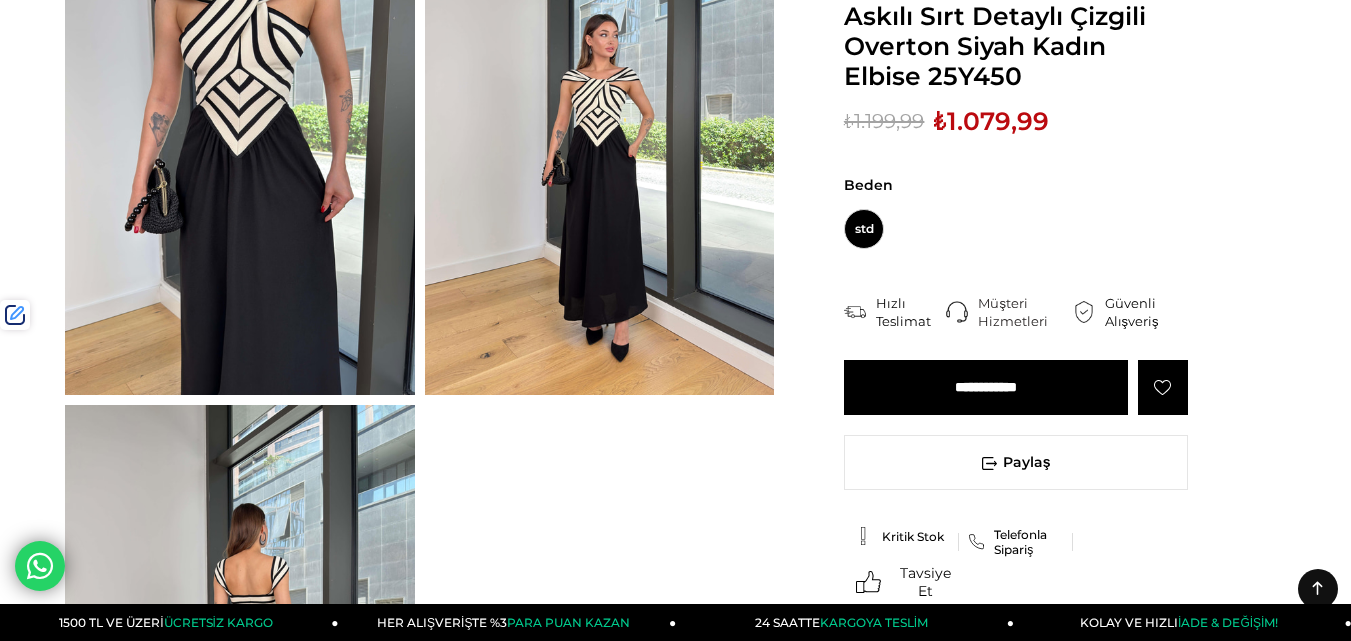 scroll, scrollTop: 0, scrollLeft: 0, axis: both 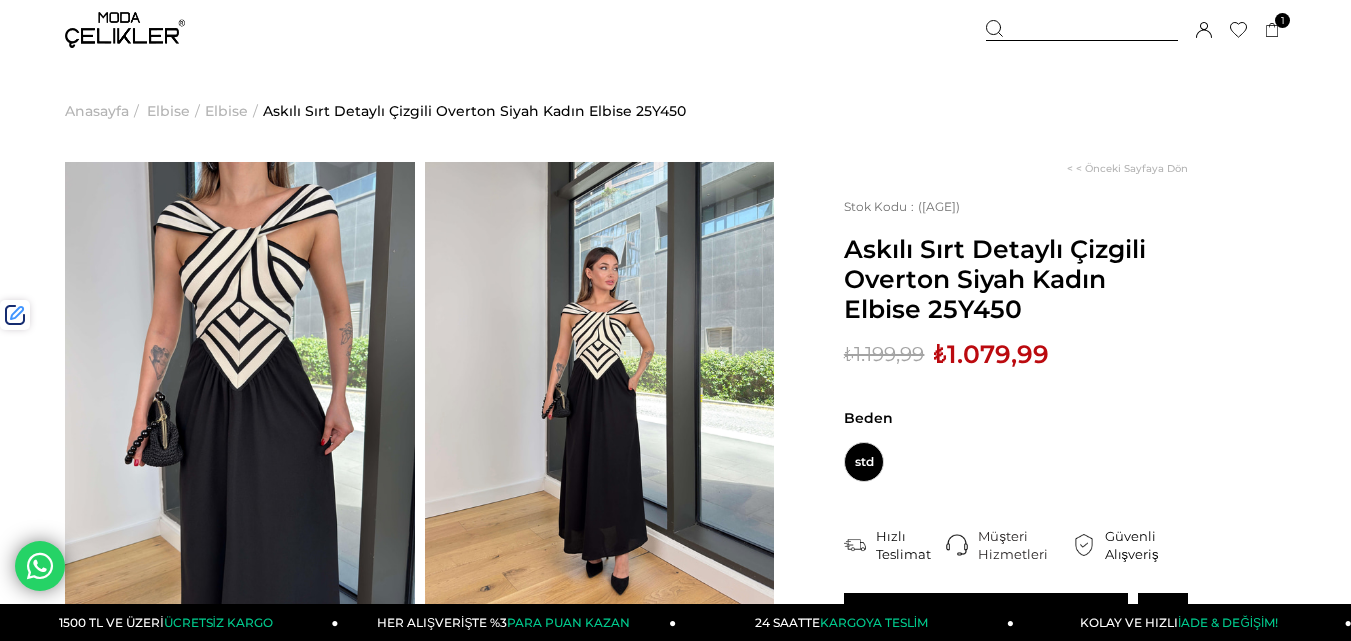 click at bounding box center (1082, 30) 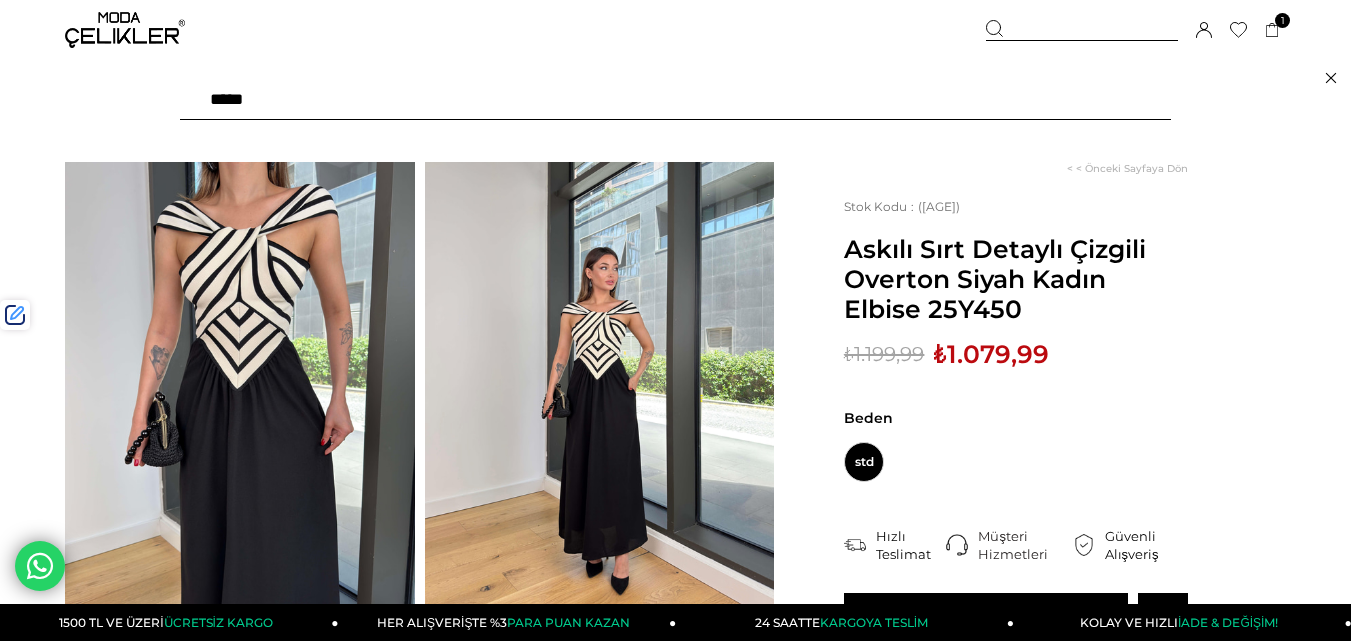 click at bounding box center (675, 100) 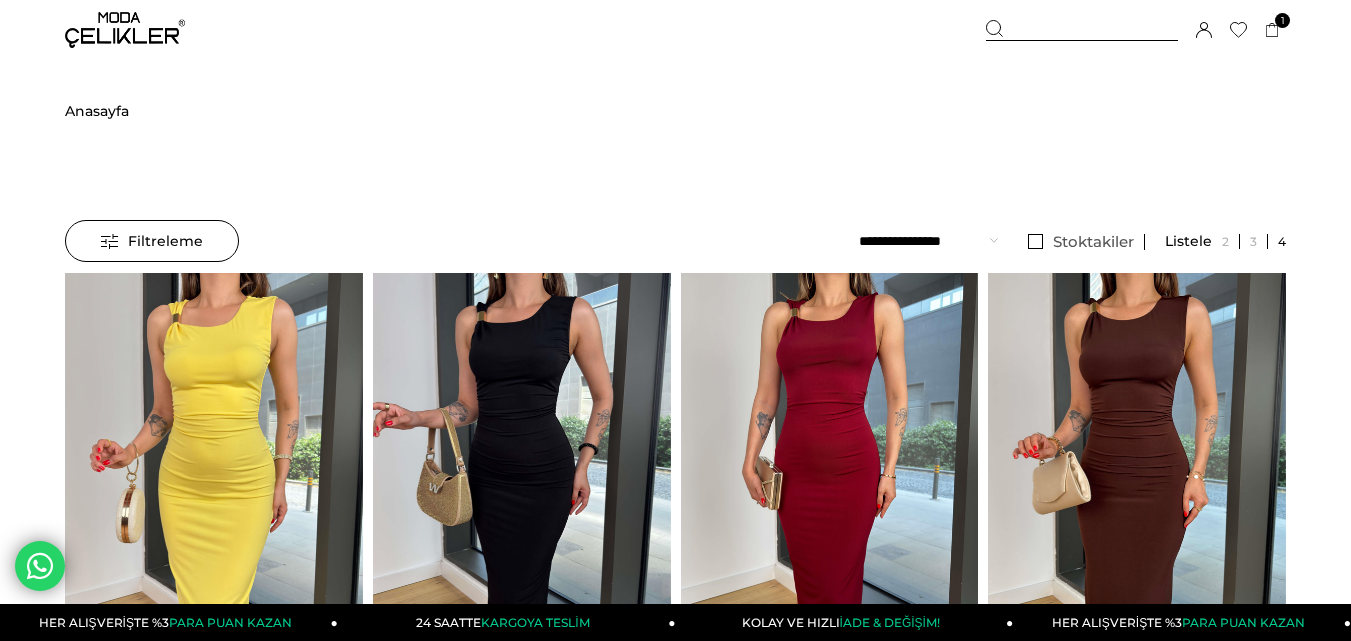 scroll, scrollTop: 0, scrollLeft: 0, axis: both 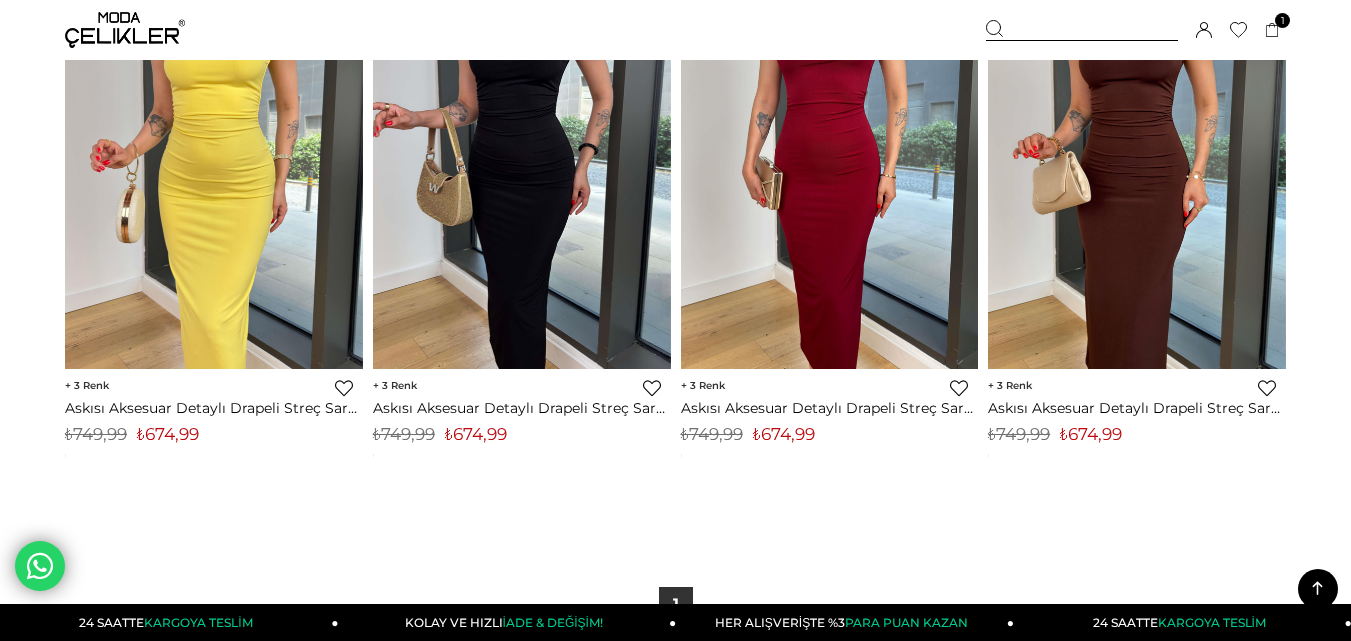 click on "₺674,99" at bounding box center [168, 434] 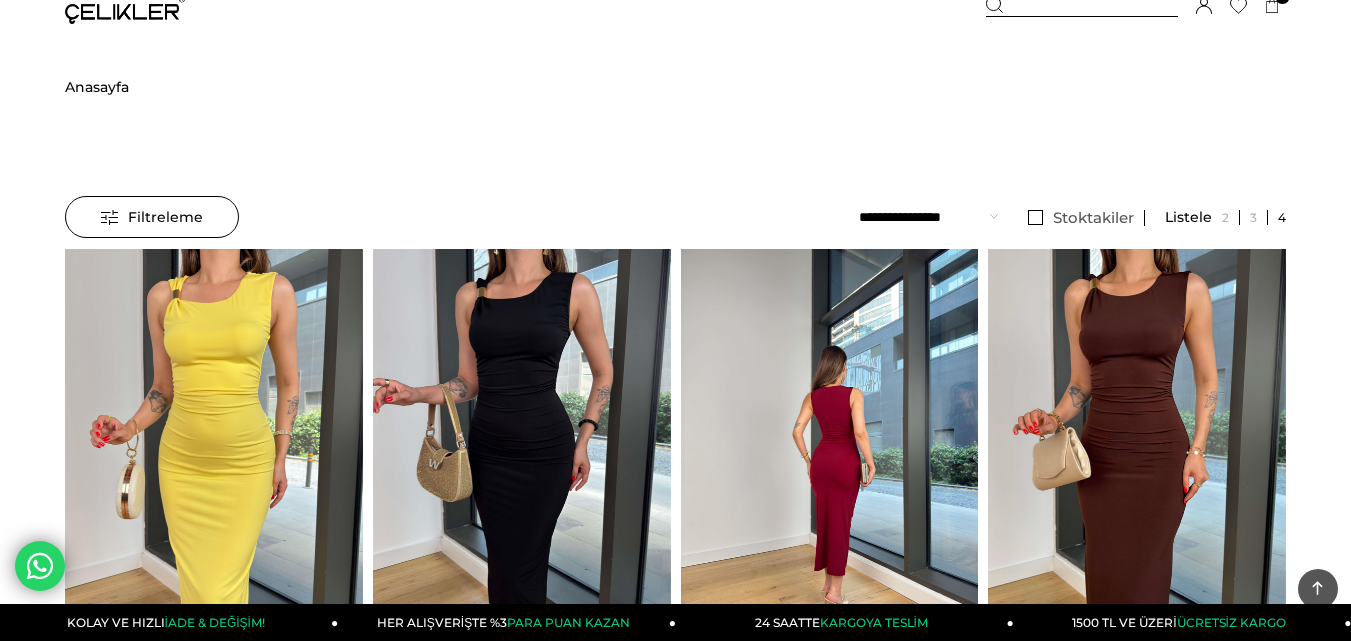 scroll, scrollTop: 0, scrollLeft: 0, axis: both 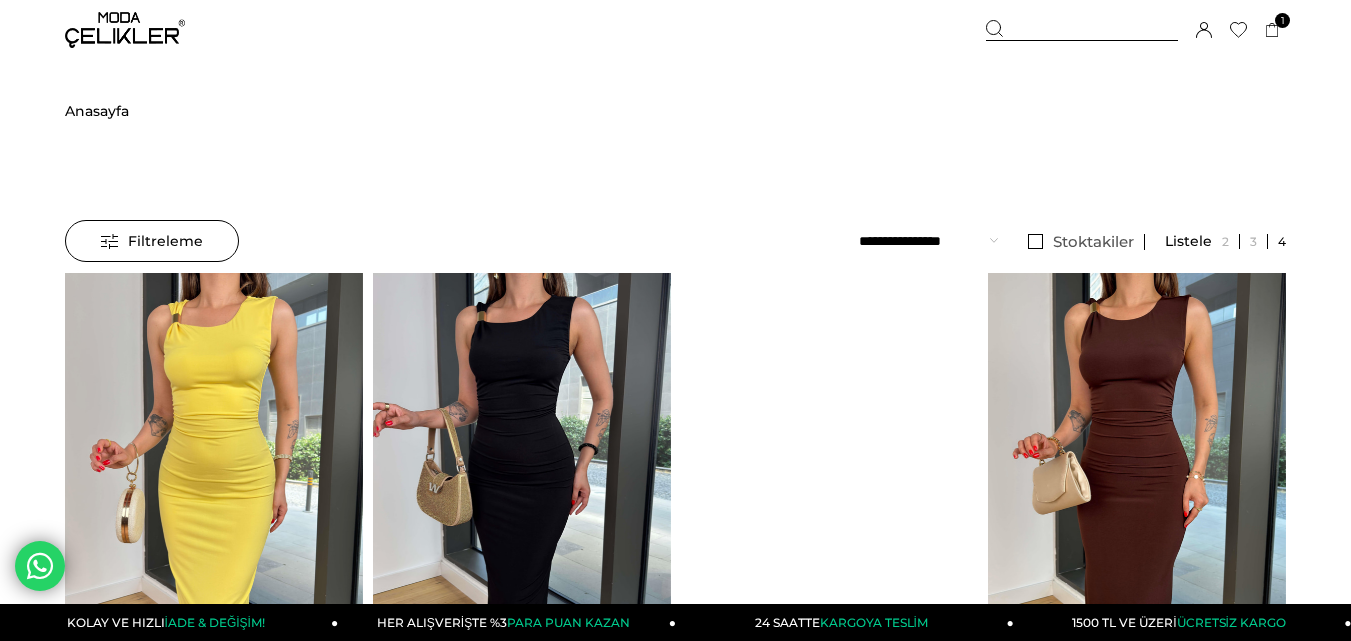 click at bounding box center (1082, 30) 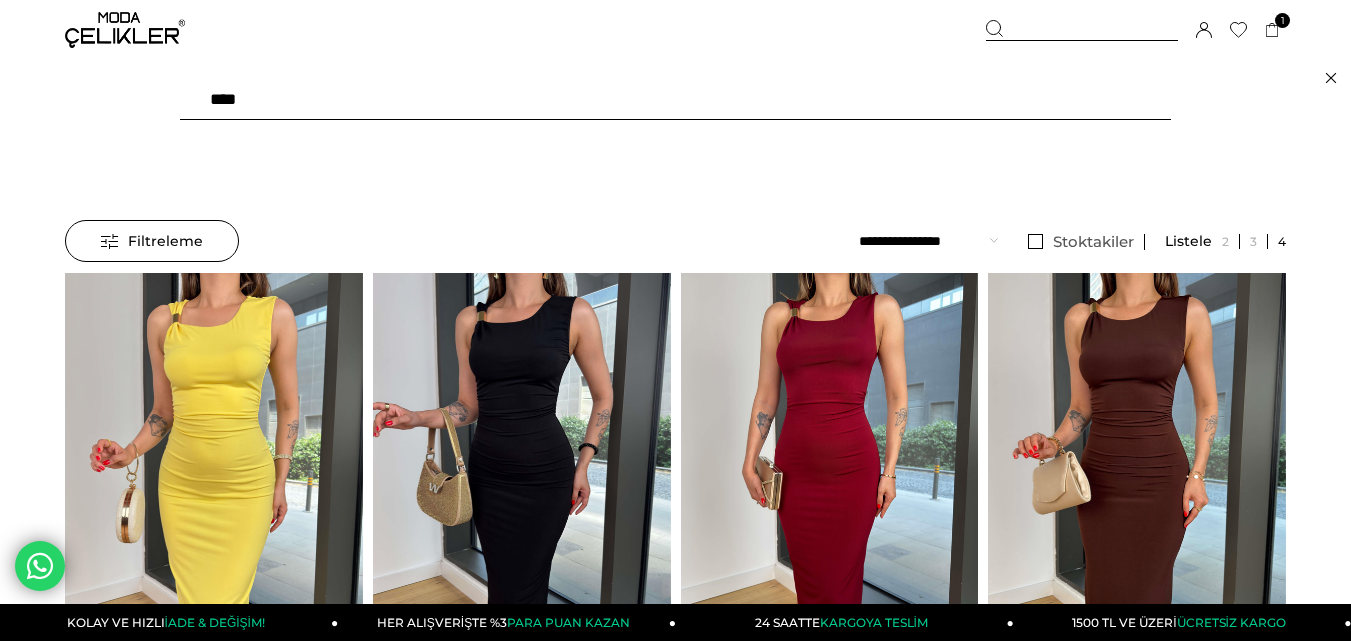 click on "****" at bounding box center [675, 100] 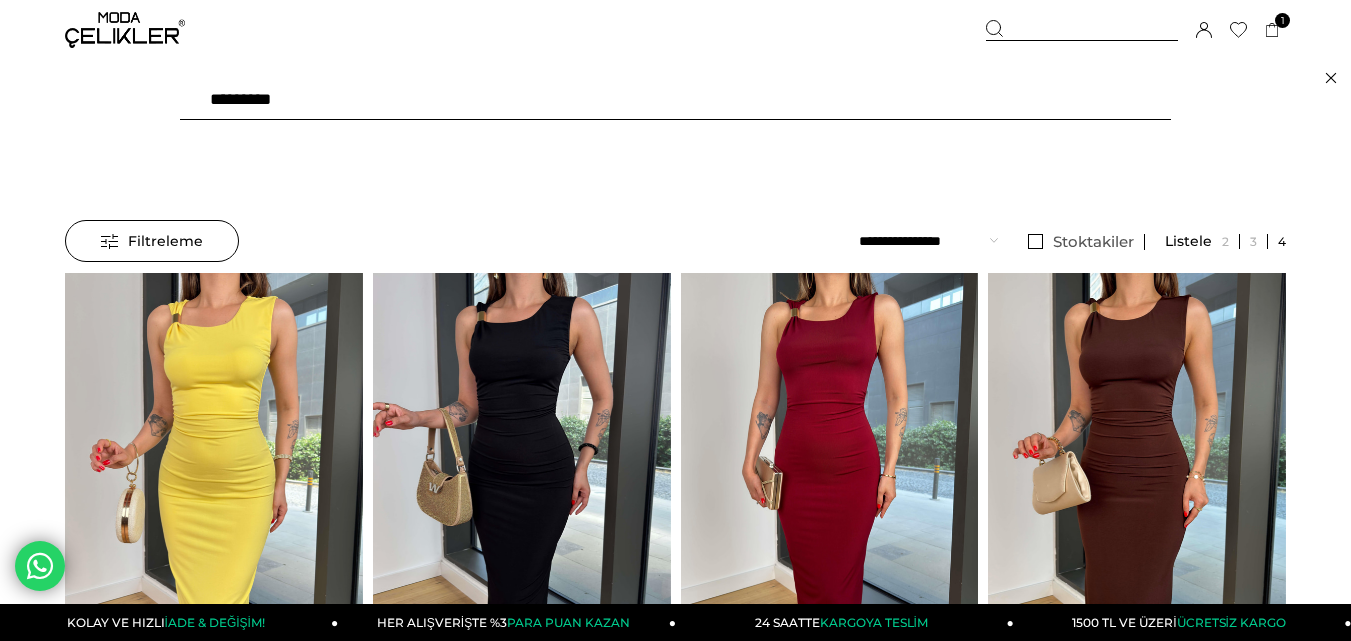 type on "*********" 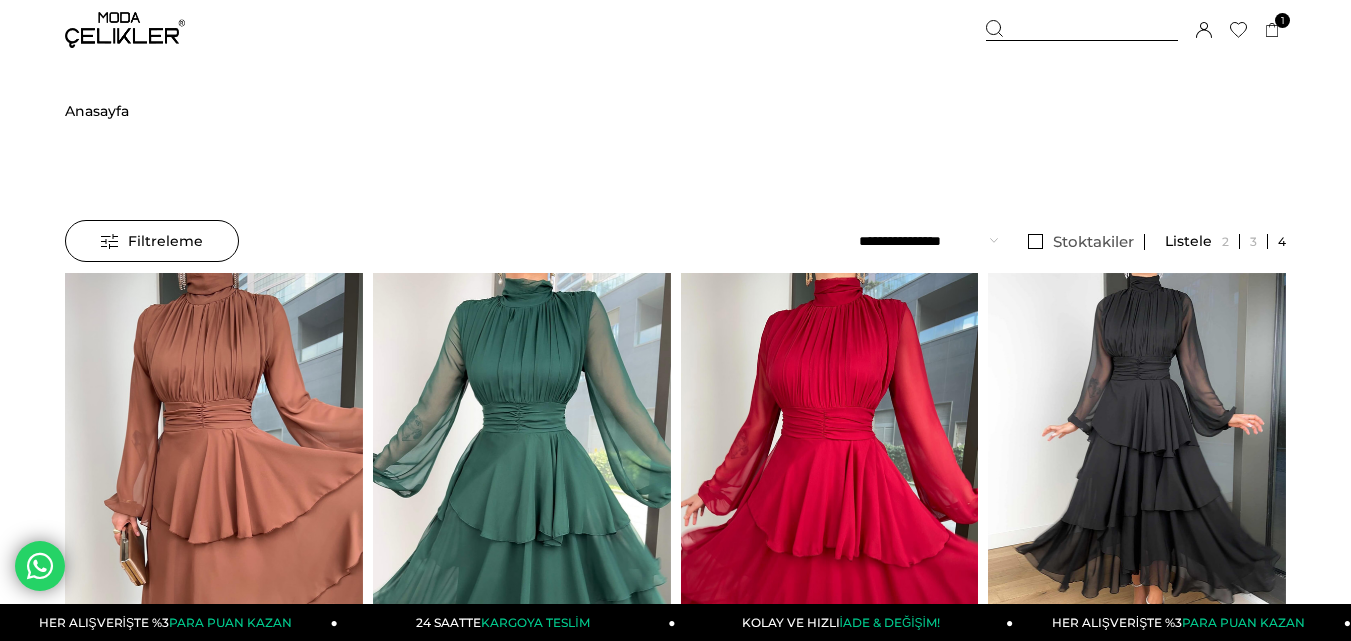 scroll, scrollTop: 0, scrollLeft: 0, axis: both 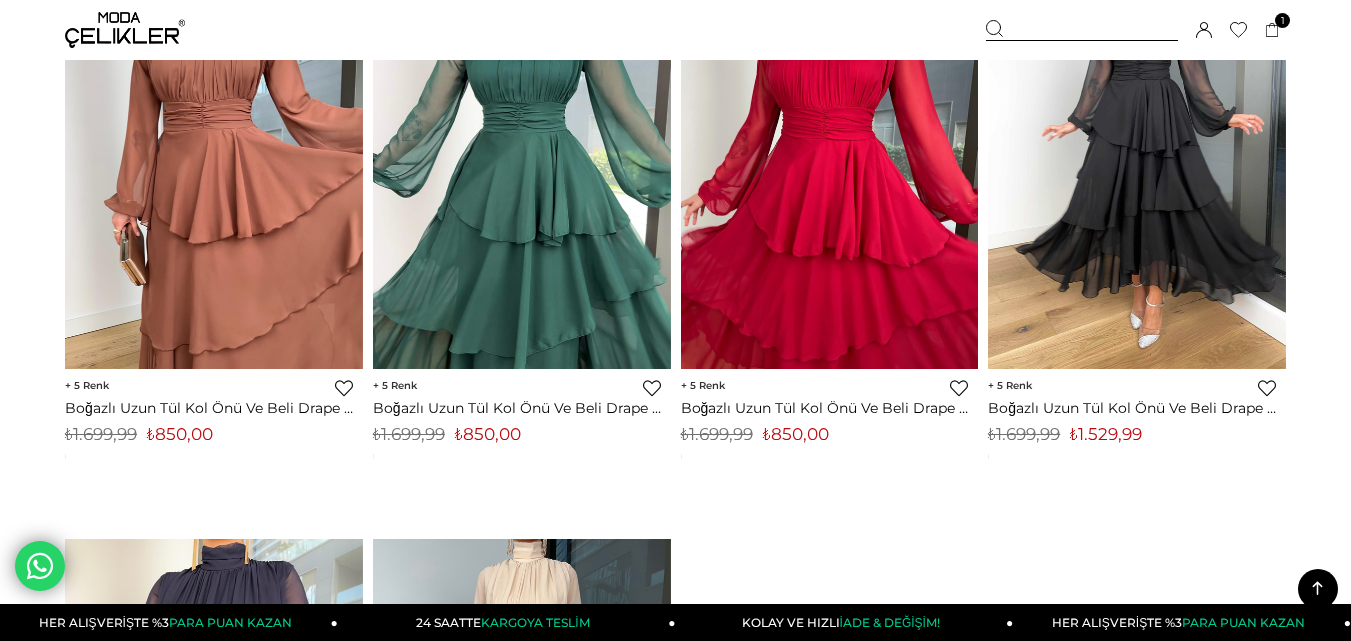 click on "₺850,00" at bounding box center (180, 434) 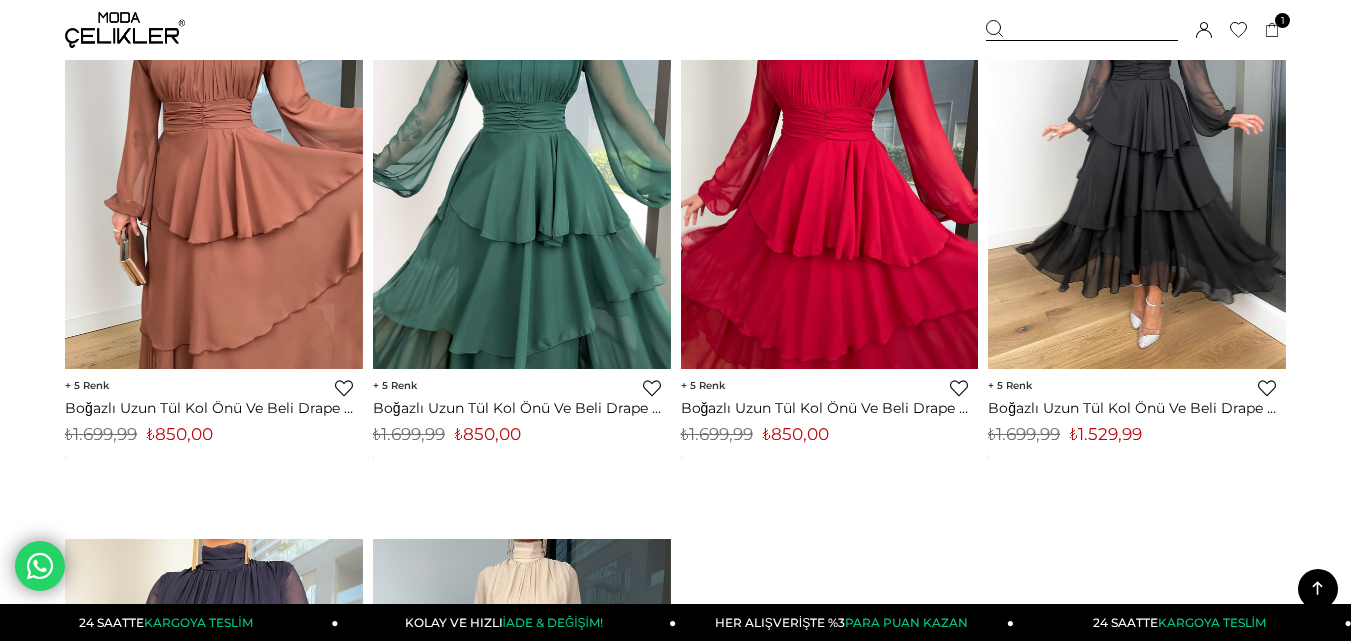 copy on "[PRICE]" 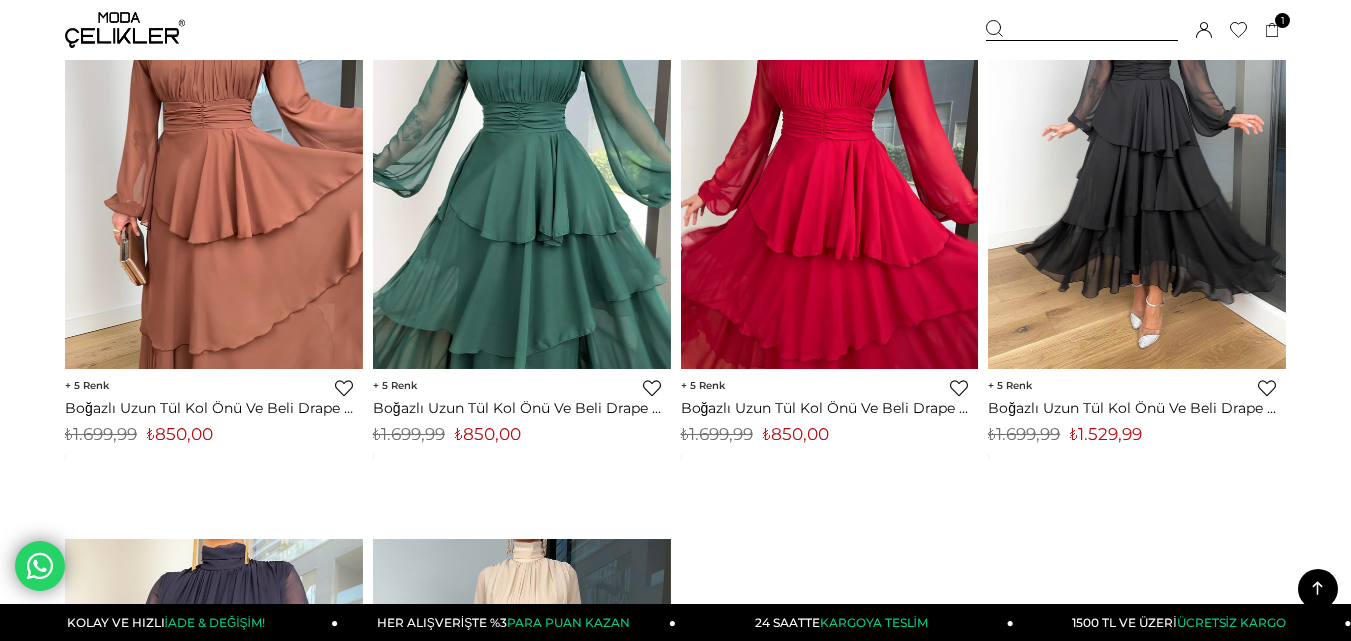 scroll, scrollTop: 0, scrollLeft: 0, axis: both 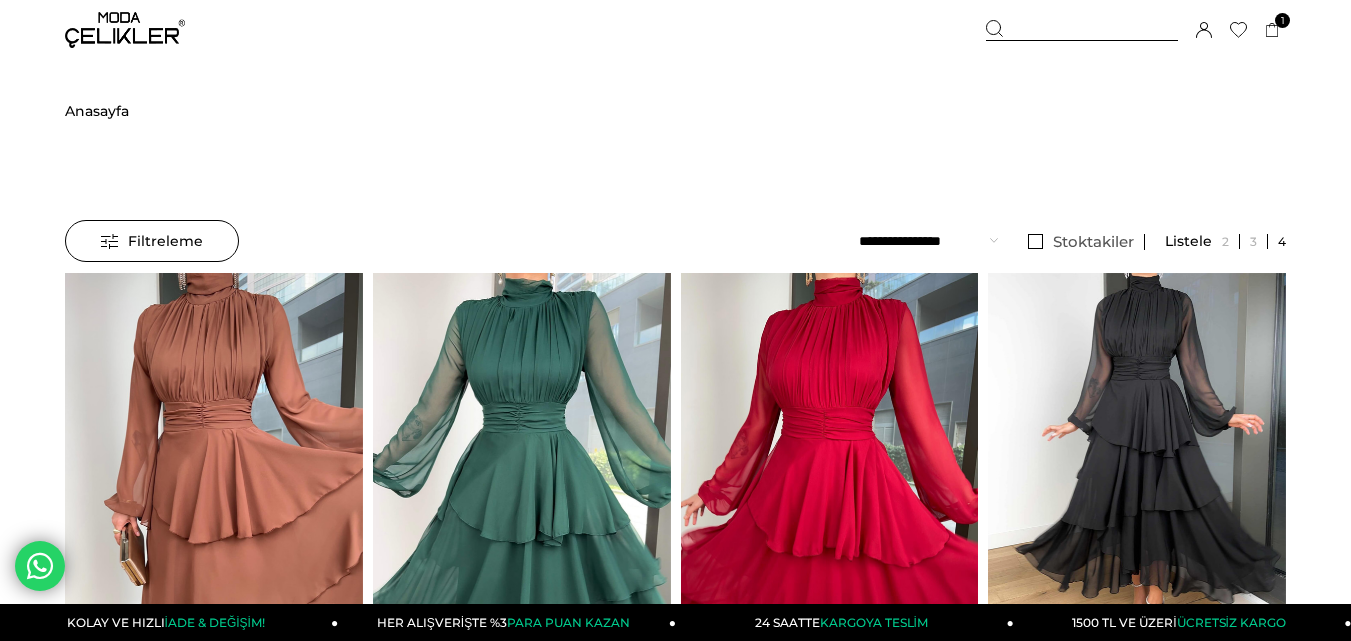 click at bounding box center [1082, 30] 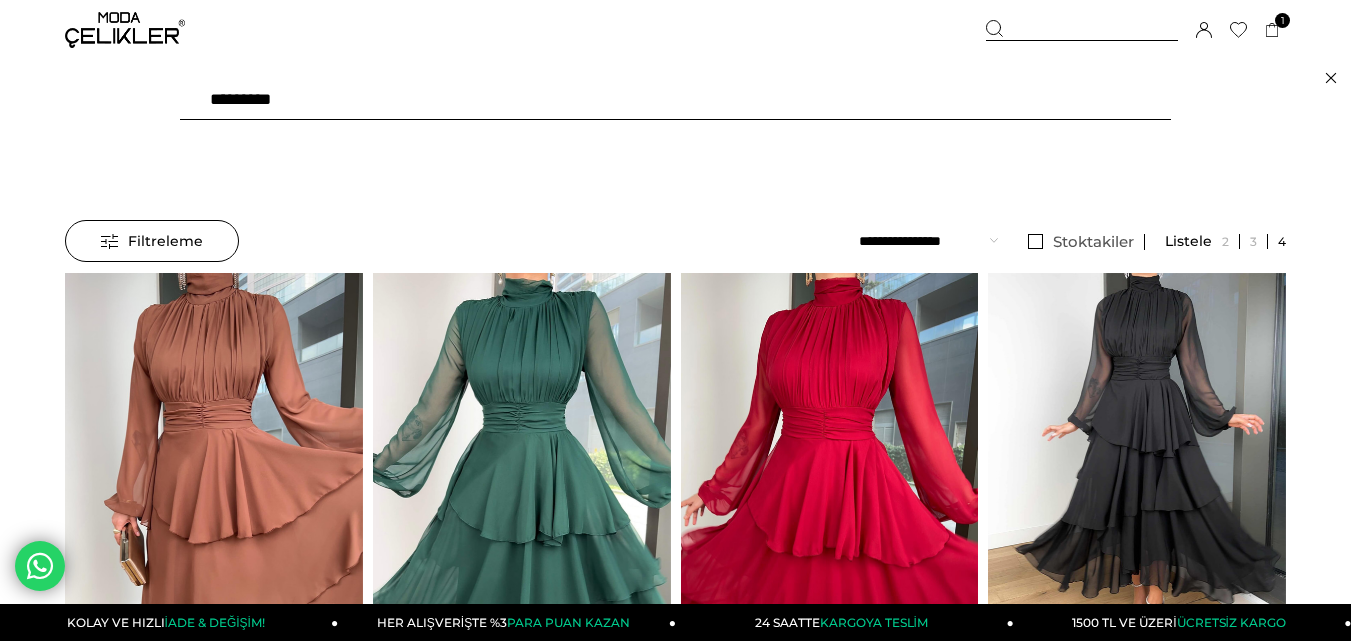 click on "*********" at bounding box center (675, 100) 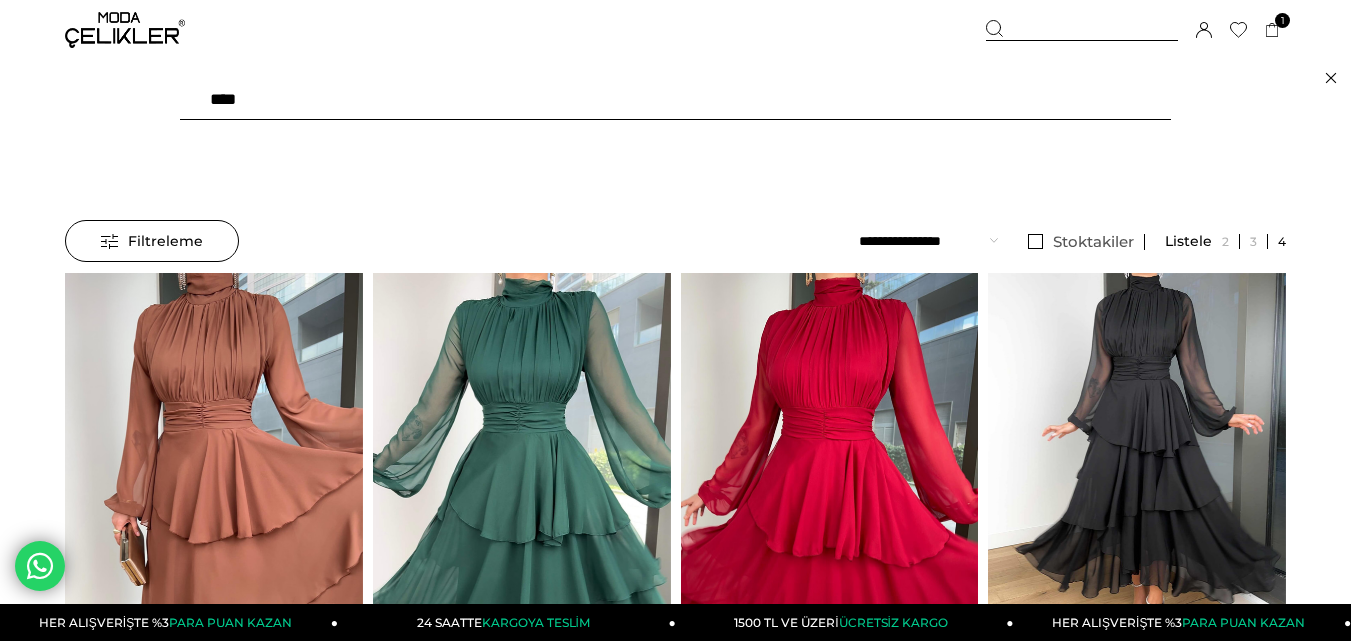 type on "****" 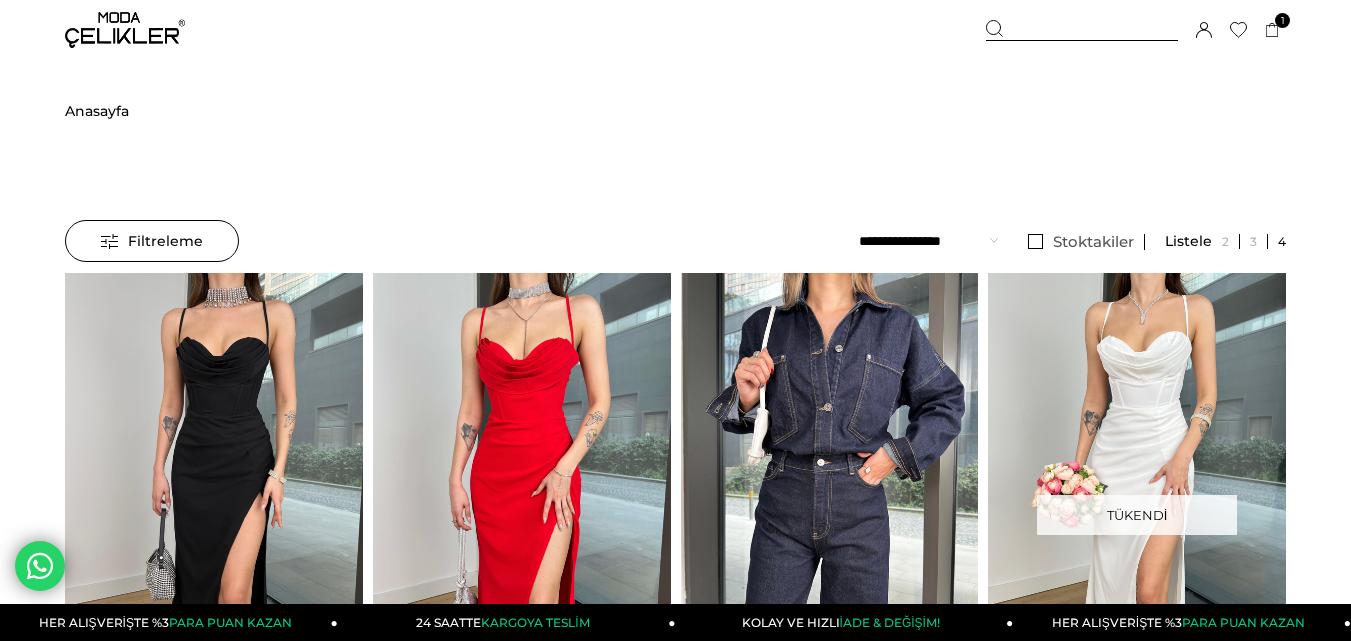 scroll, scrollTop: 0, scrollLeft: 0, axis: both 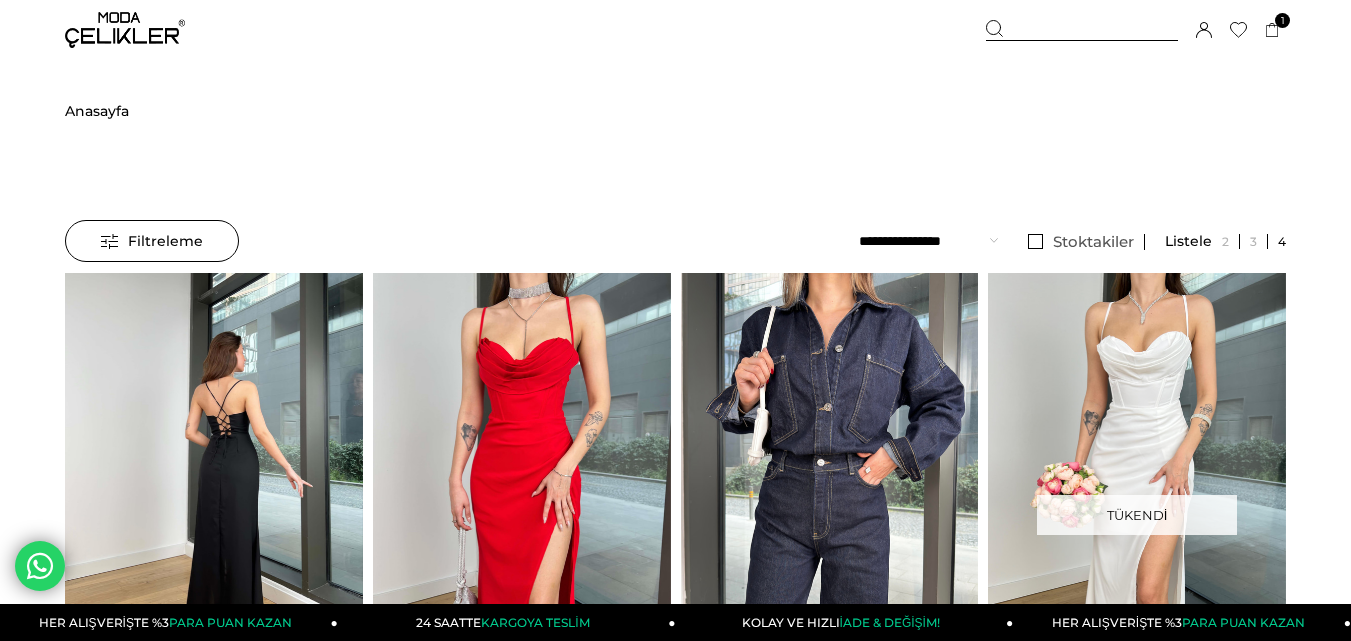 click at bounding box center [65, 471] 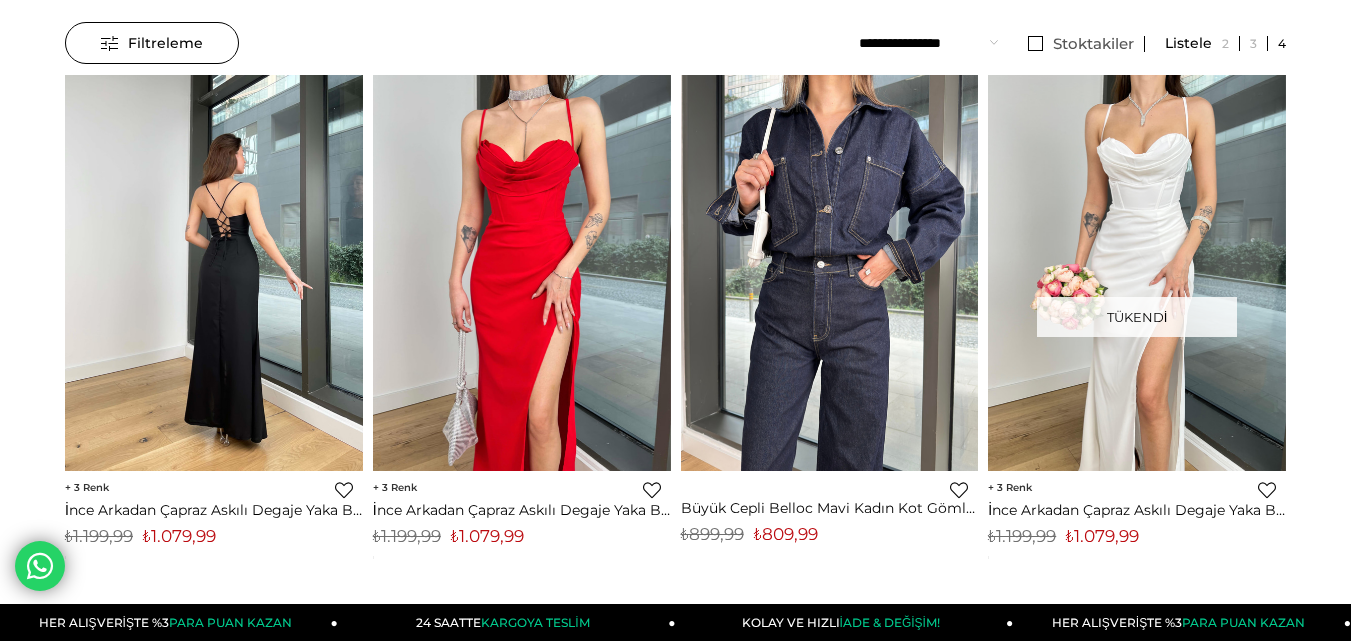 scroll, scrollTop: 200, scrollLeft: 0, axis: vertical 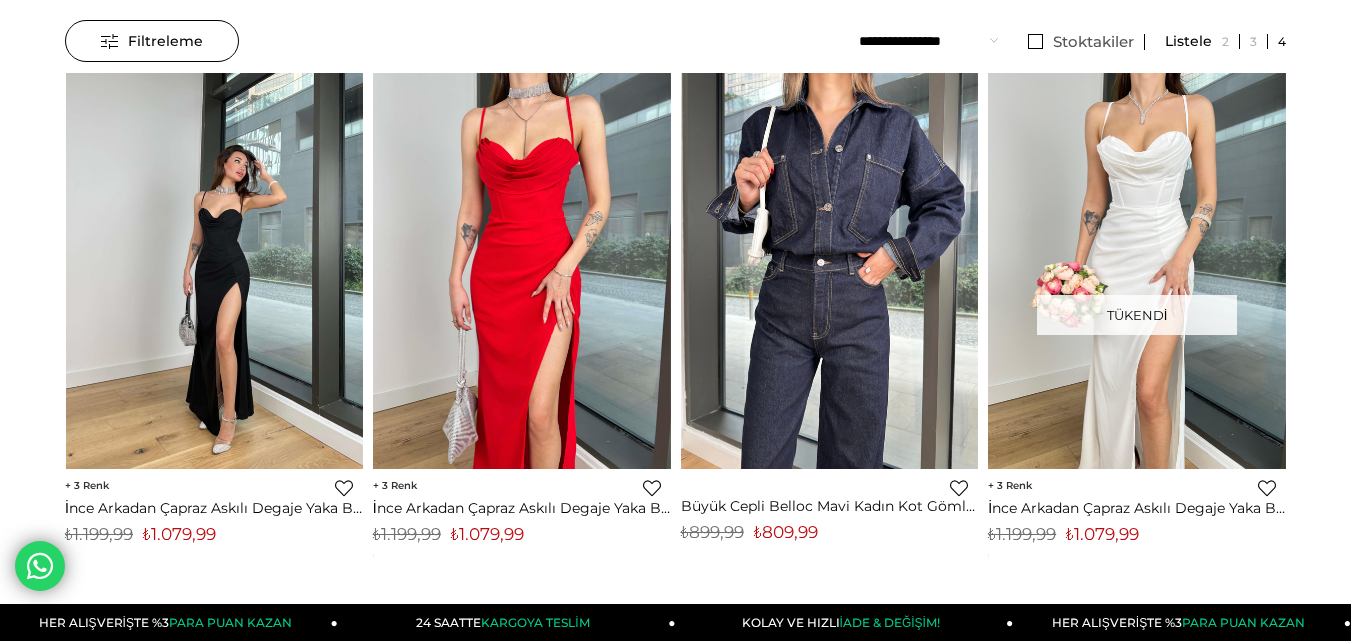 click at bounding box center [214, 271] 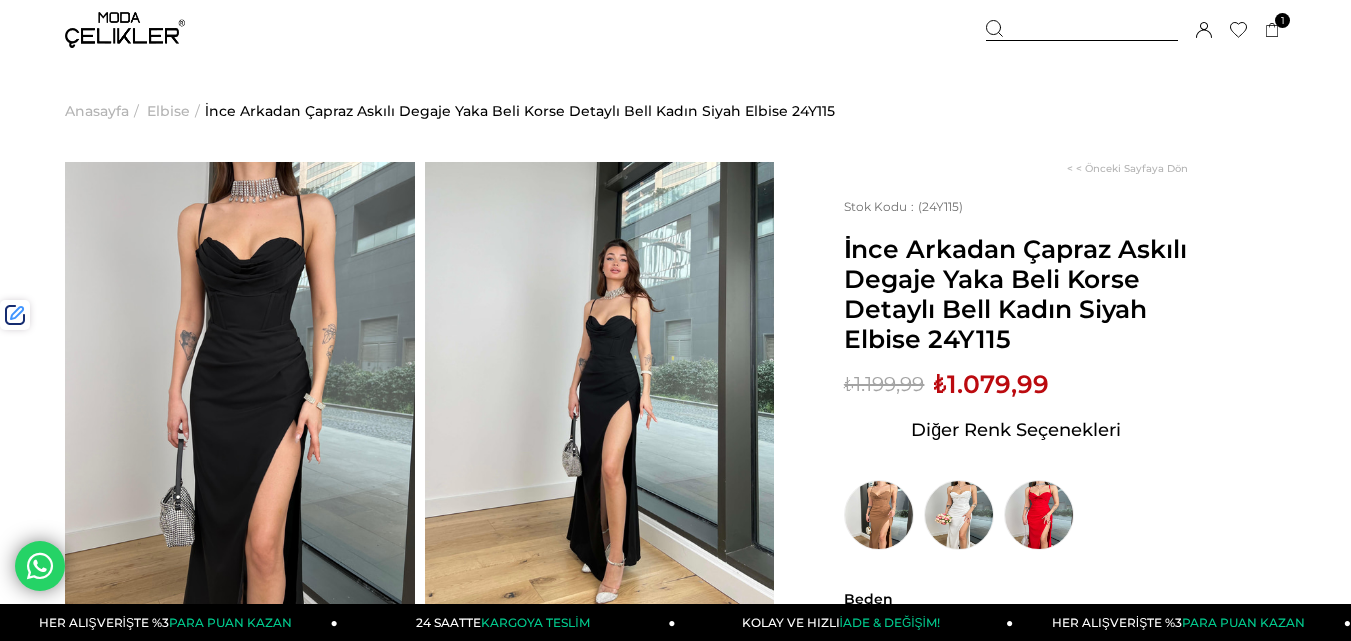 scroll, scrollTop: 0, scrollLeft: 0, axis: both 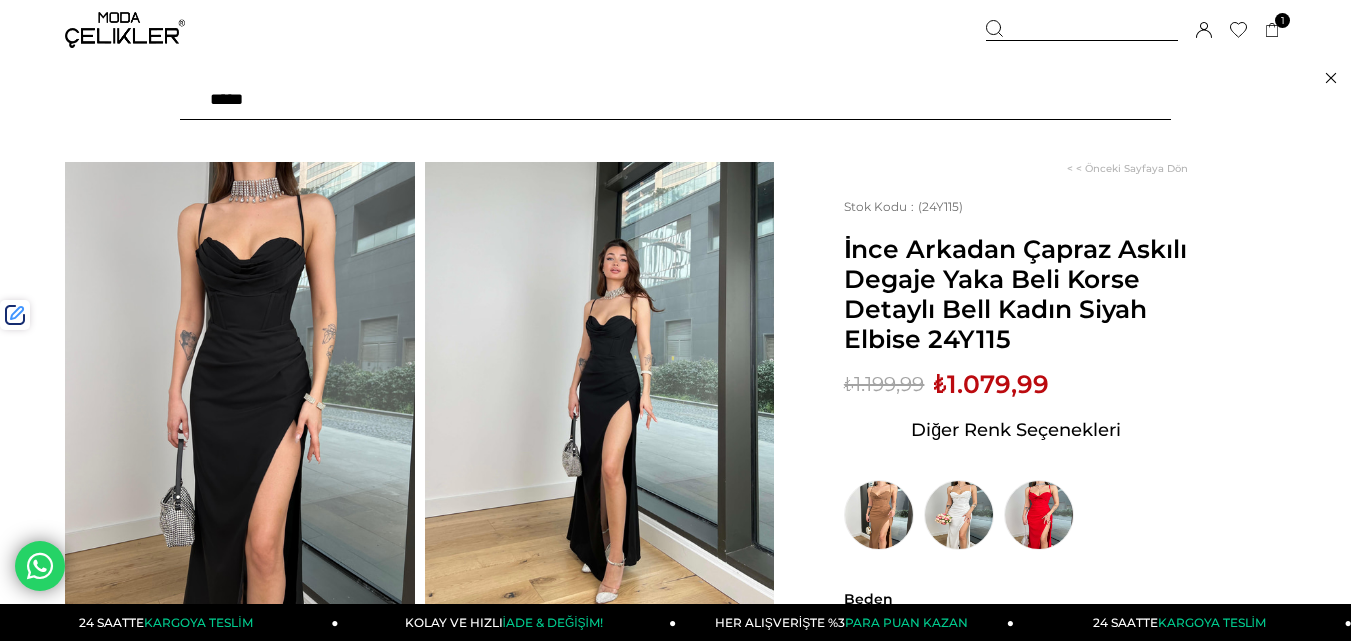 click at bounding box center [675, 100] 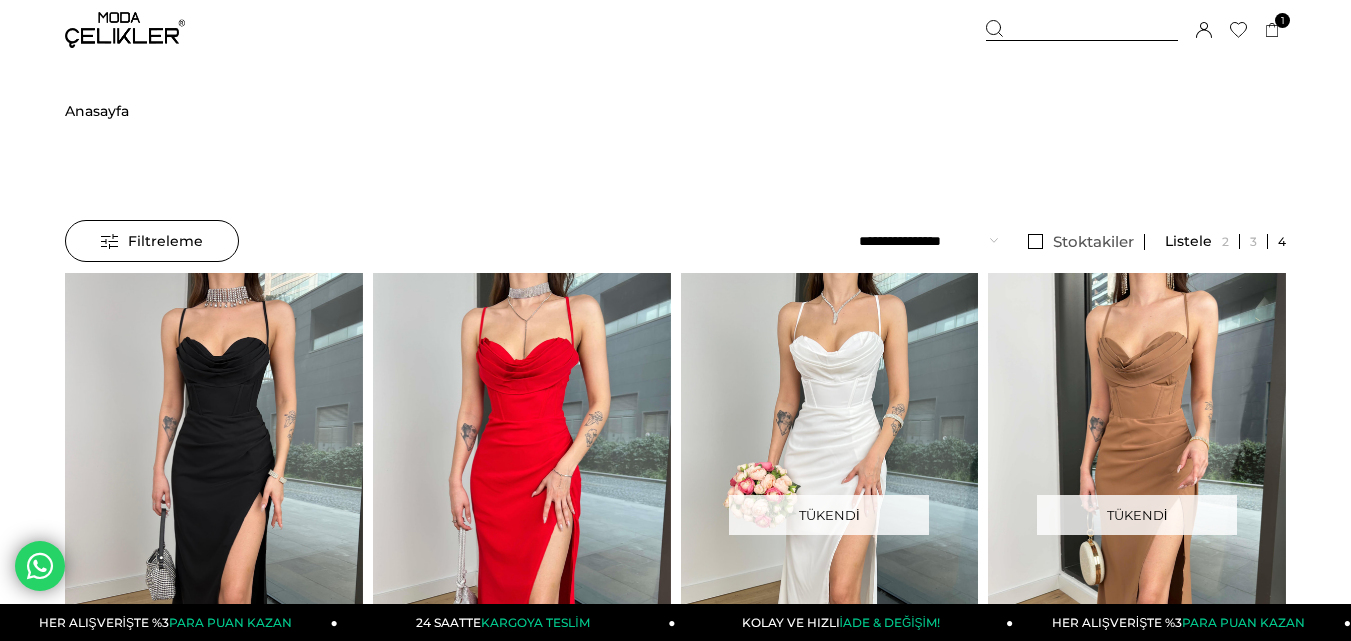 scroll, scrollTop: 73, scrollLeft: 0, axis: vertical 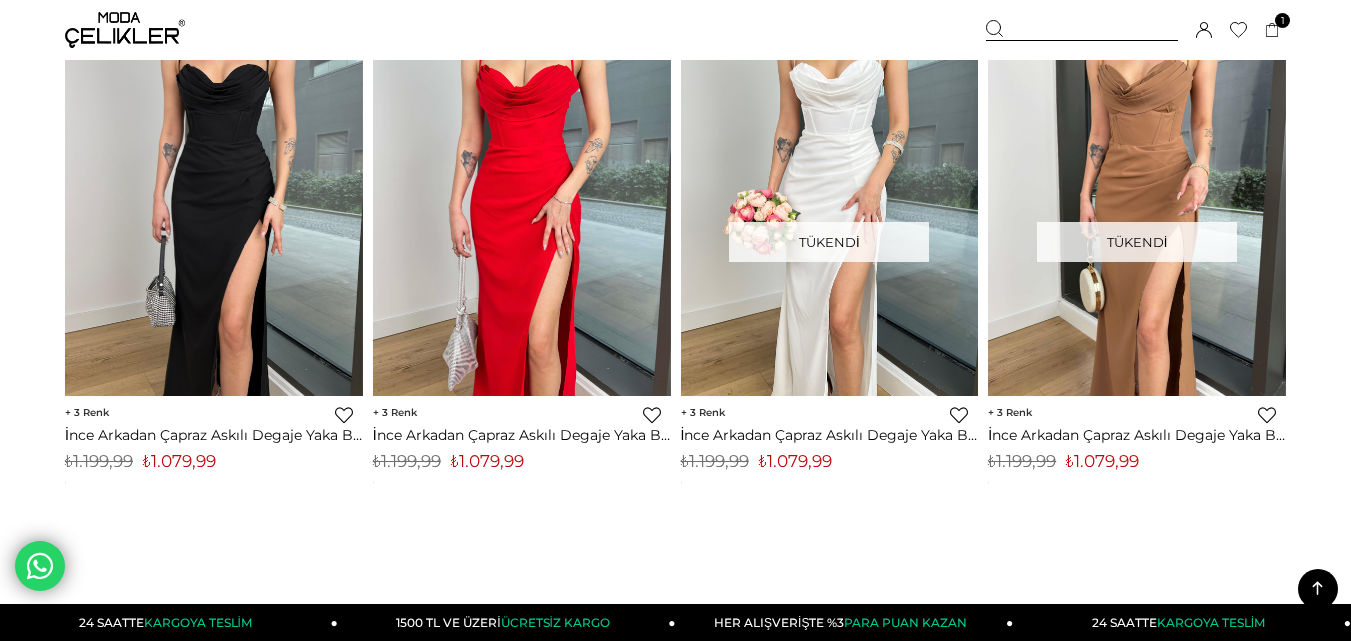click on "₺1.079,99" at bounding box center [179, 461] 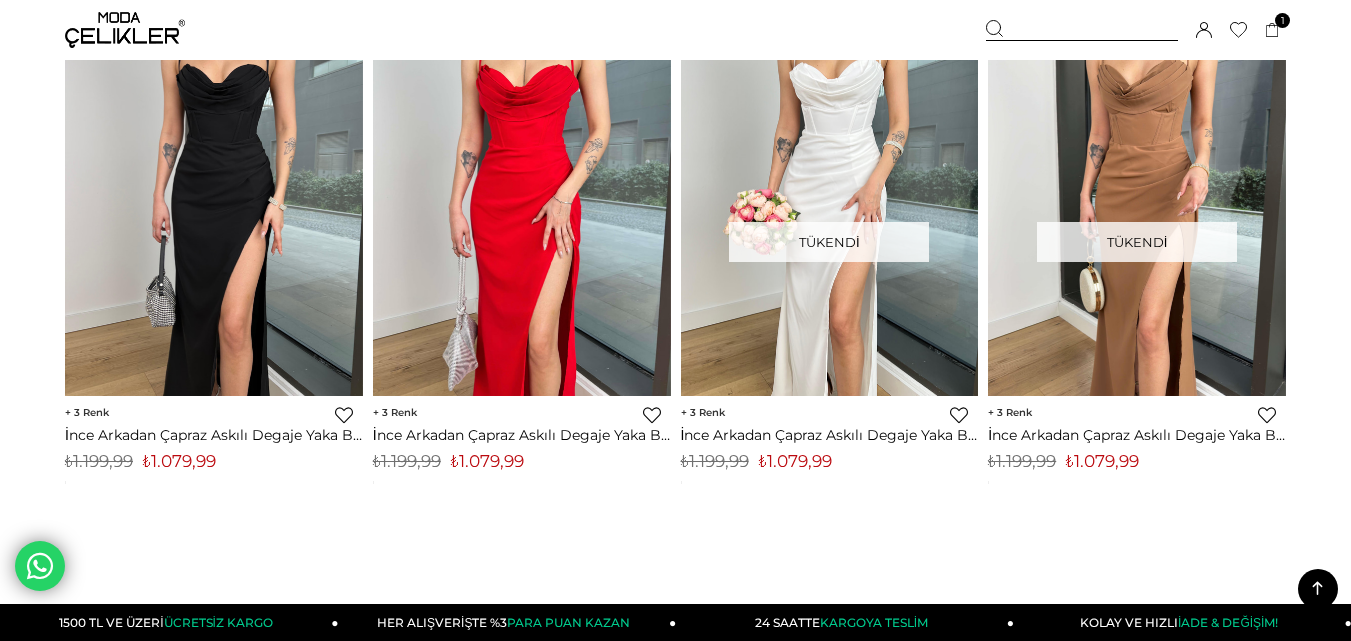 copy on "1.079,99" 